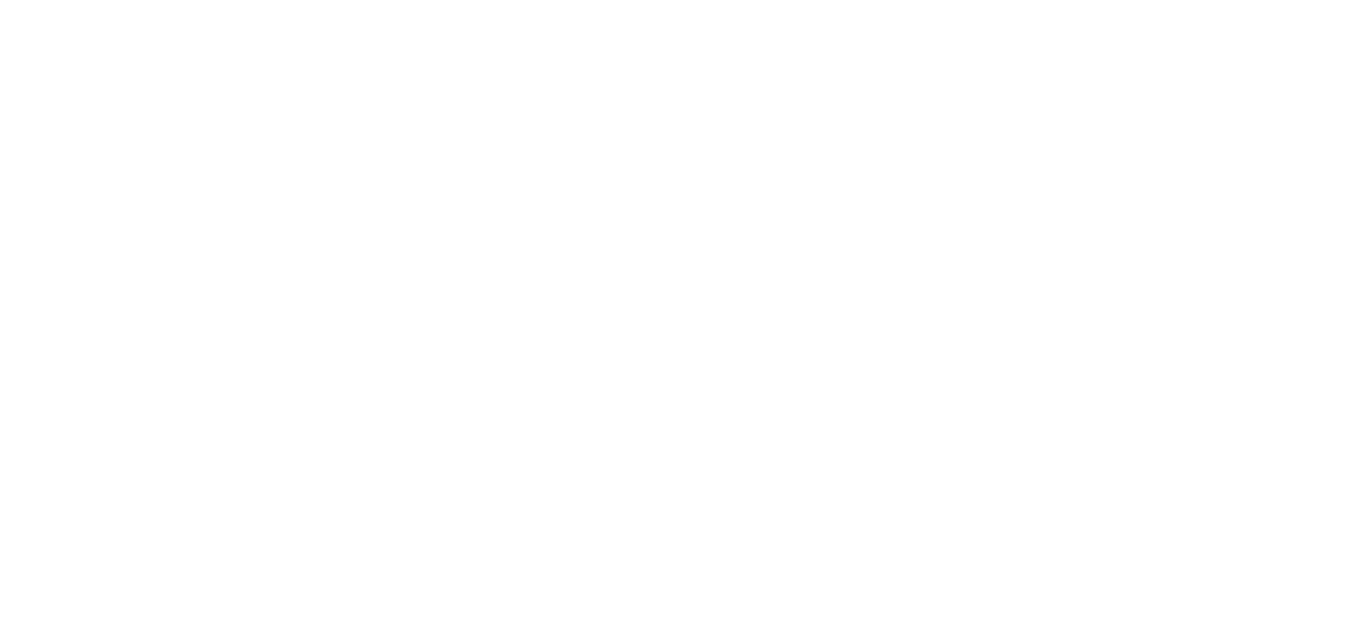 select on "message" 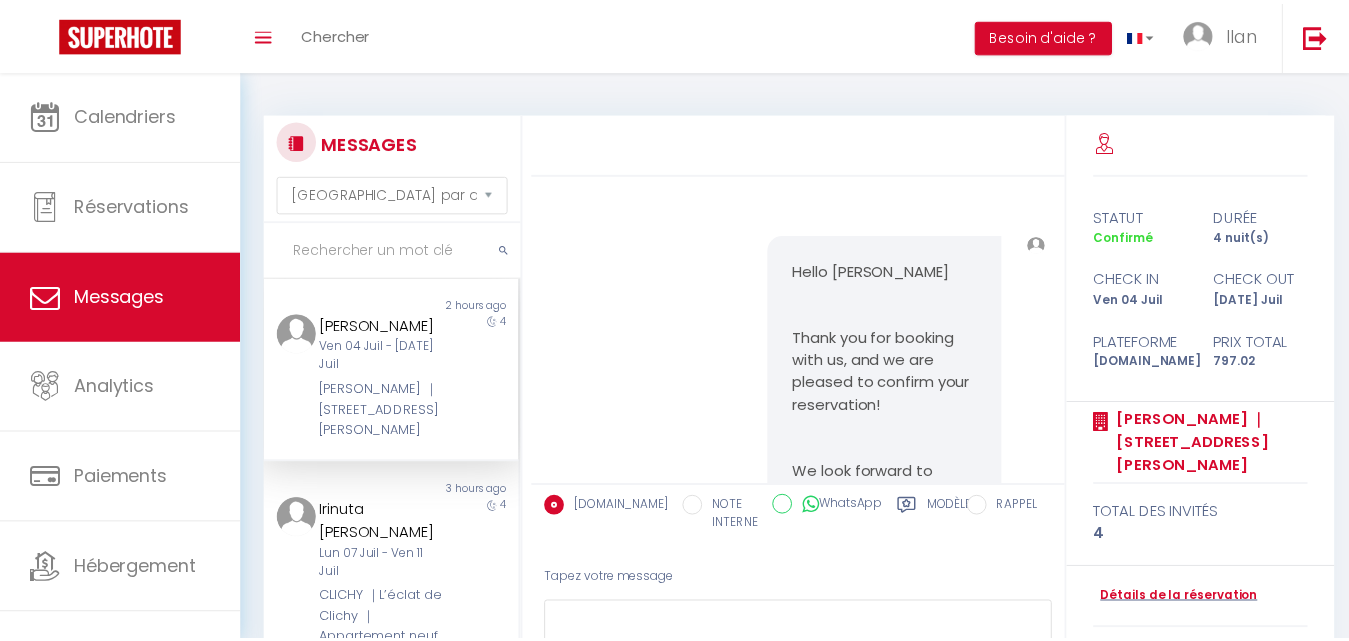 scroll, scrollTop: 70, scrollLeft: 0, axis: vertical 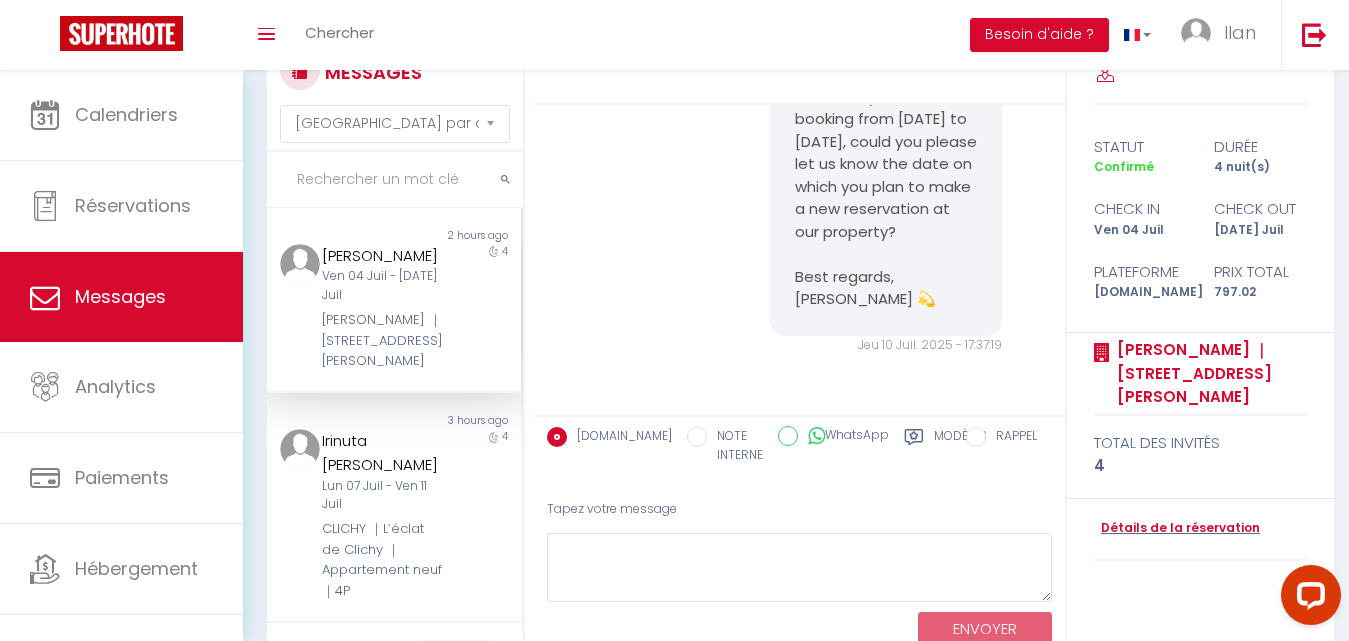 click at bounding box center [395, 180] 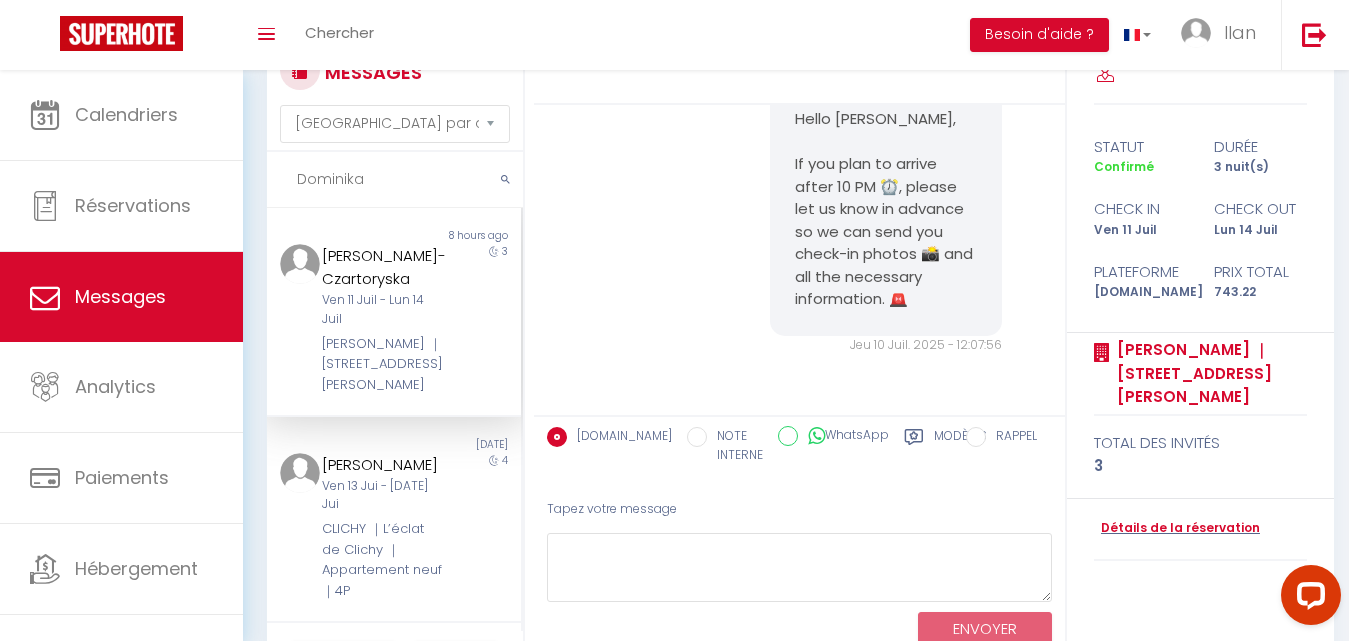 scroll, scrollTop: 3138, scrollLeft: 0, axis: vertical 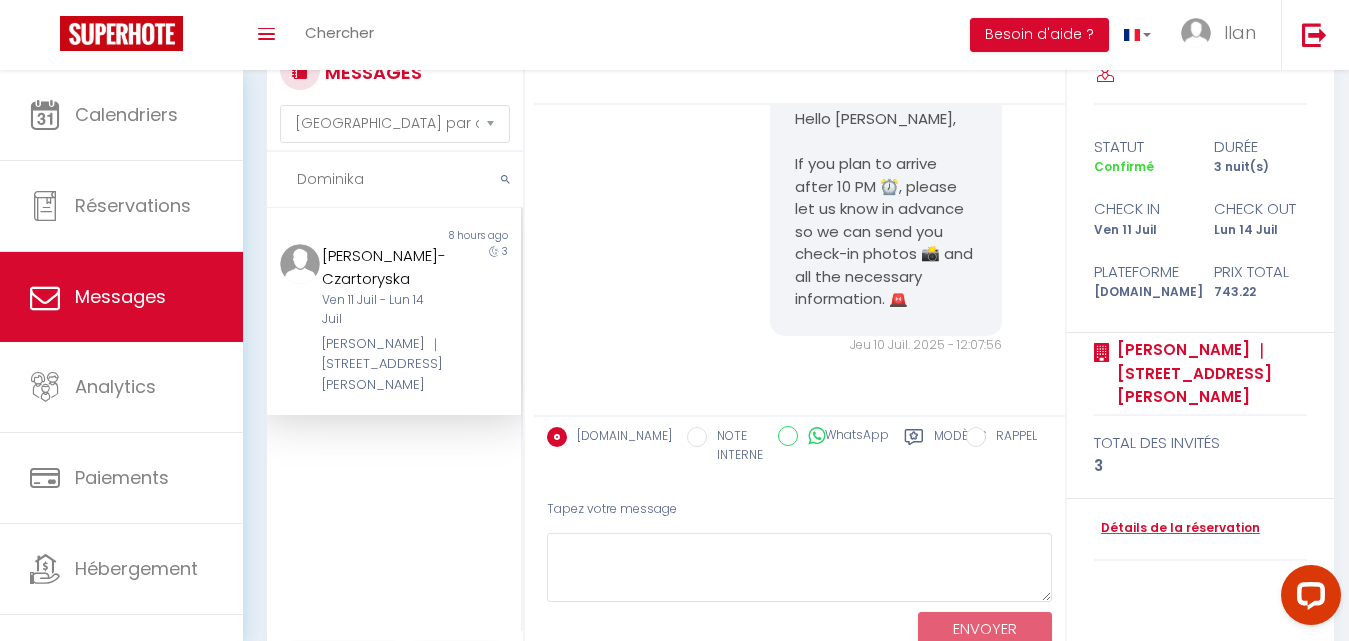 type on "Dominika" 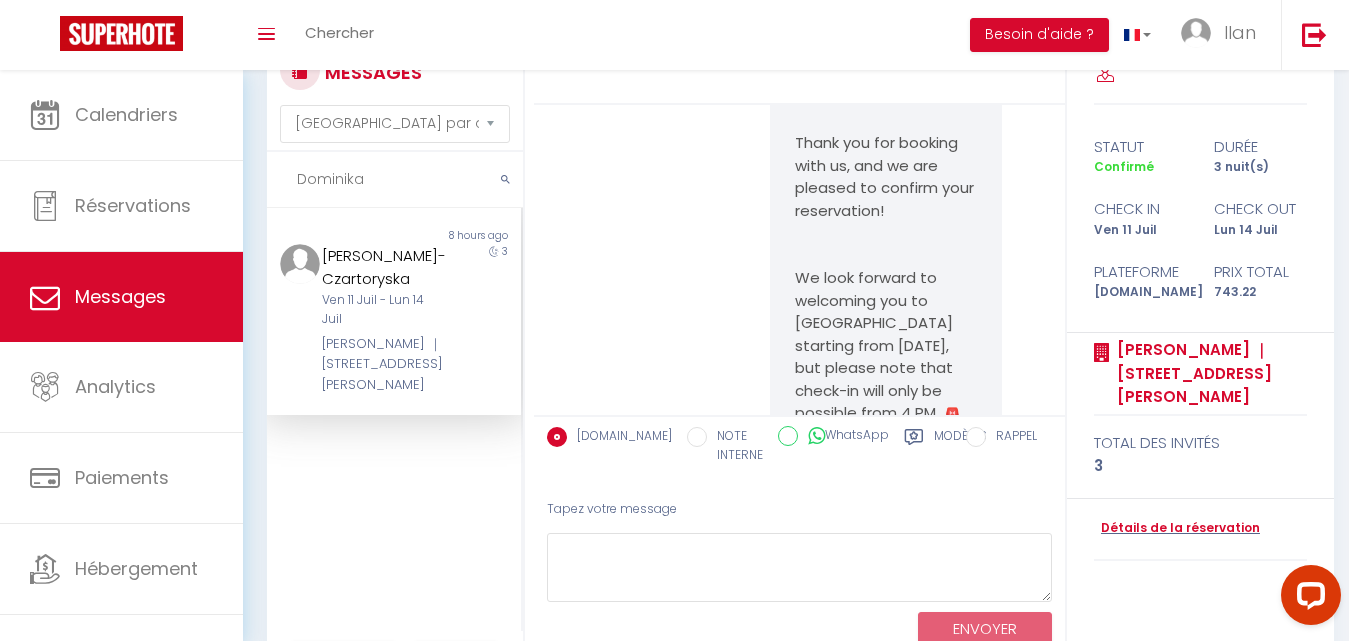 scroll, scrollTop: 0, scrollLeft: 0, axis: both 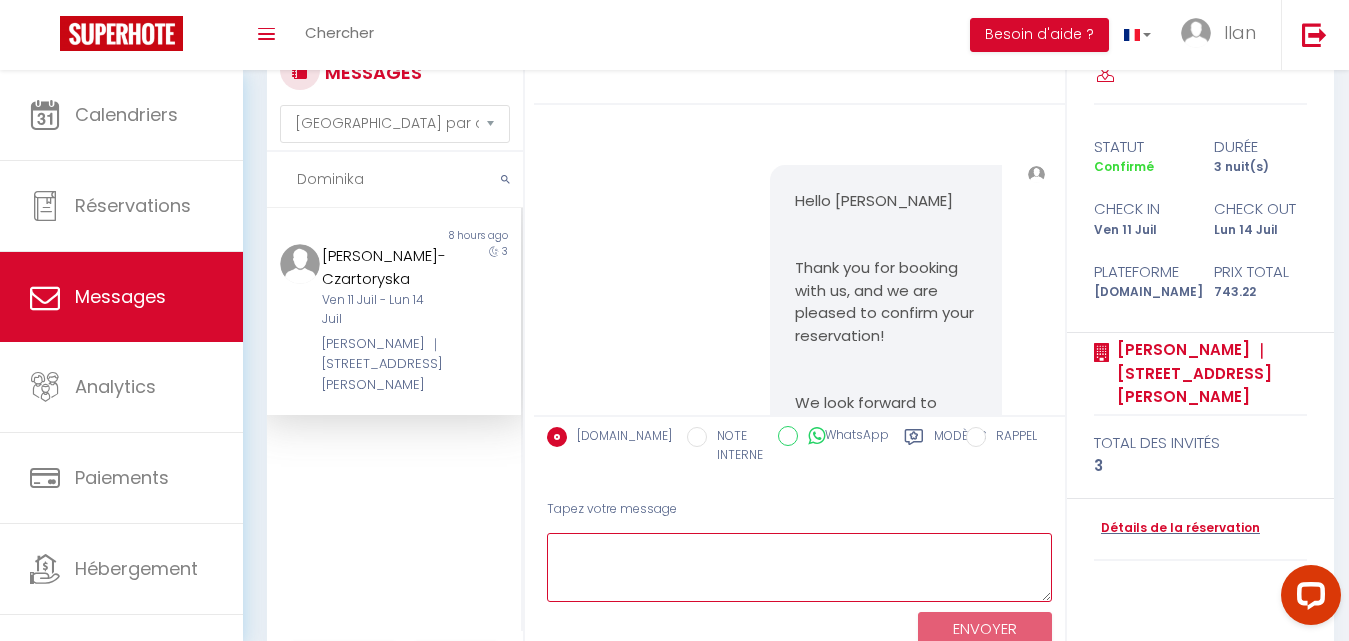 click at bounding box center (799, 567) 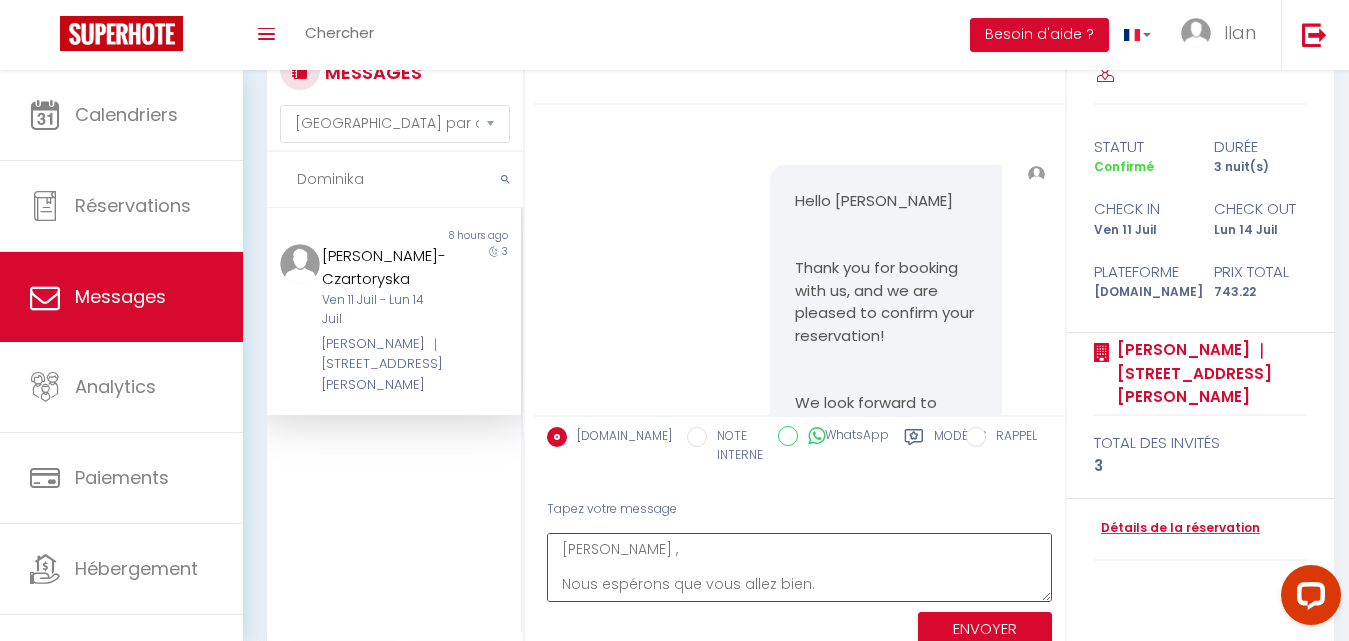scroll, scrollTop: 257, scrollLeft: 0, axis: vertical 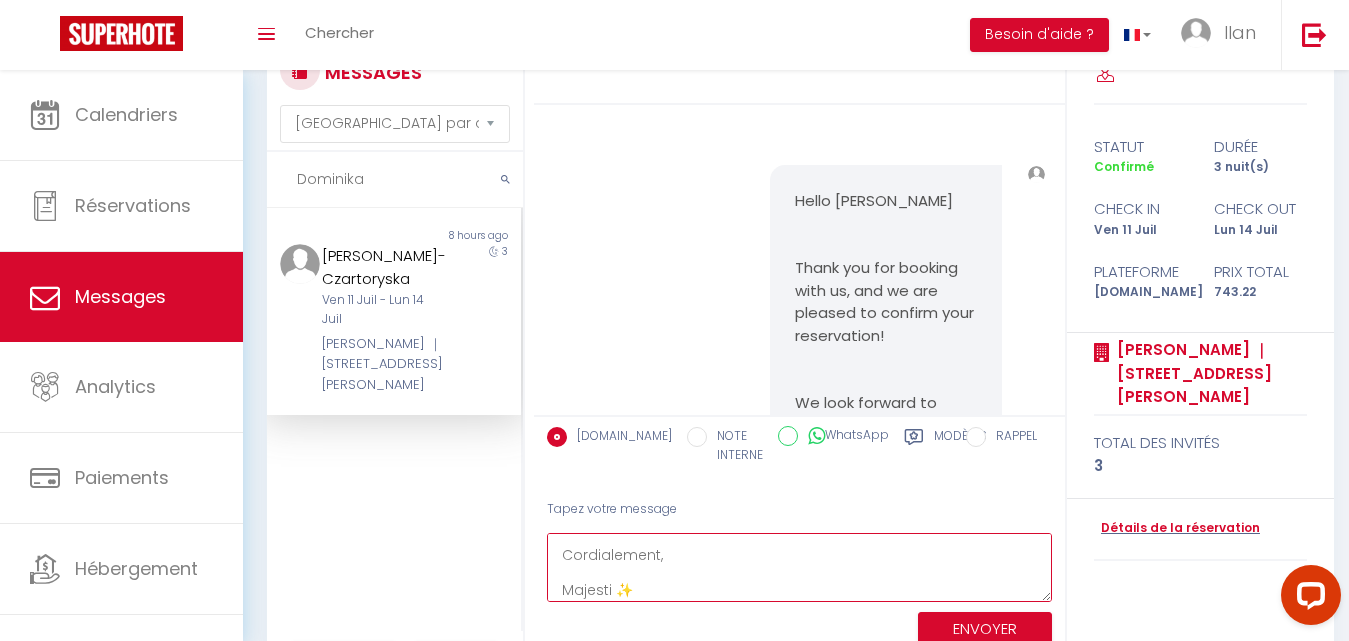 click on "Bonjour William ,
Nous espérons que vous allez bien.
Pourriez-vous nous faire savoir à quelle heure vous prévoyez d'arriver au logement s'il vous plaît ?
Cela nous aidera à mieux préparer votre accueil. ⏰
🚨 Nous vous informons que les instructions pour accéder à l'appartement vous seront envoyées le matin de votre arrivée via le chat Airbnb.🚨
Merci pour votre collaboration et à bientôt.
Cordialement,
Majesti ✨" at bounding box center (799, 567) 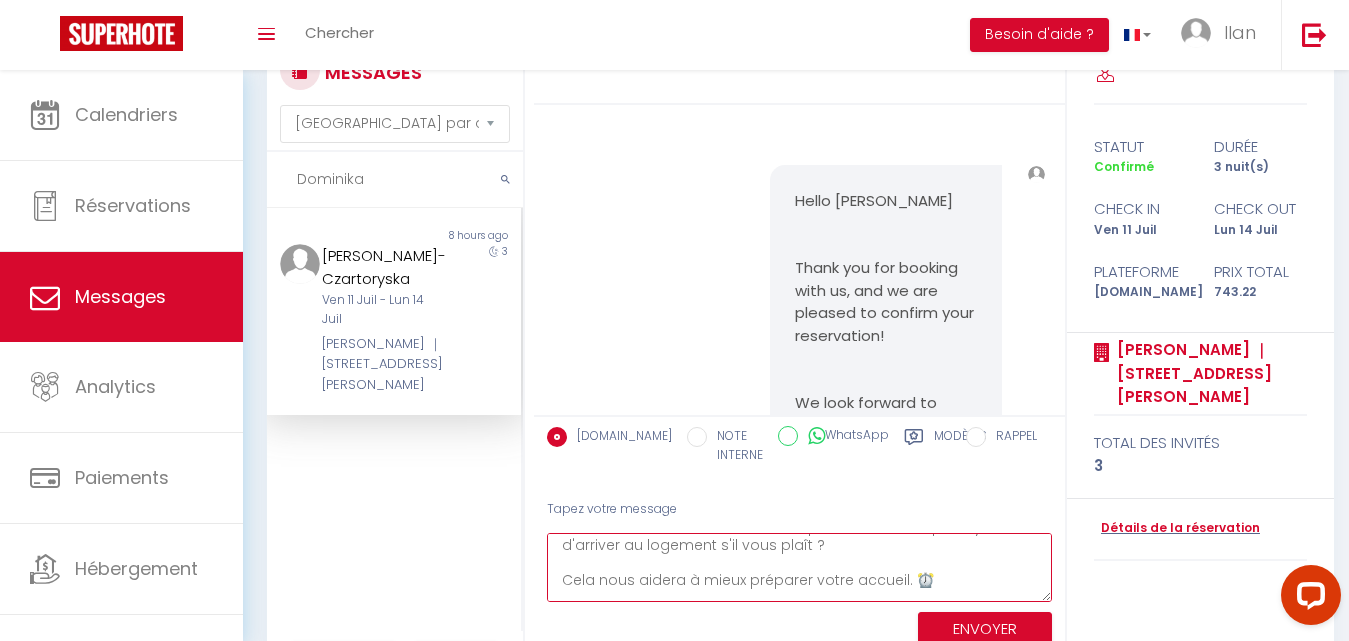 scroll, scrollTop: 4, scrollLeft: 0, axis: vertical 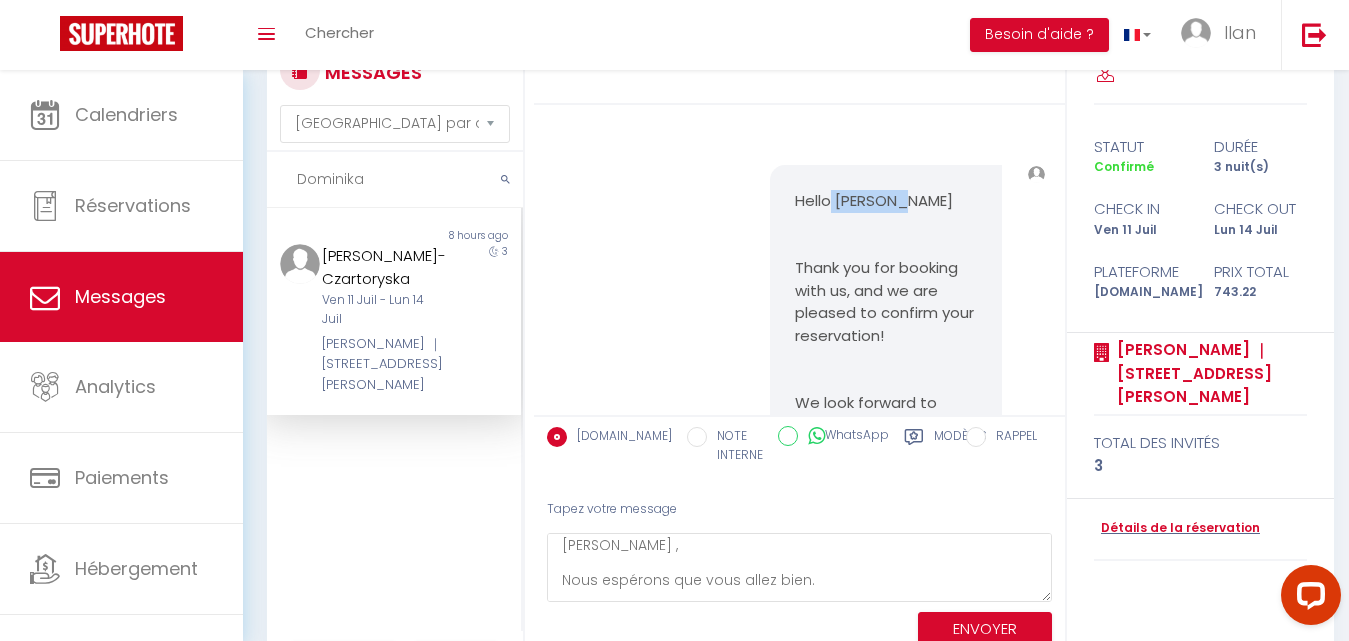 drag, startPoint x: 896, startPoint y: 197, endPoint x: 824, endPoint y: 196, distance: 72.00694 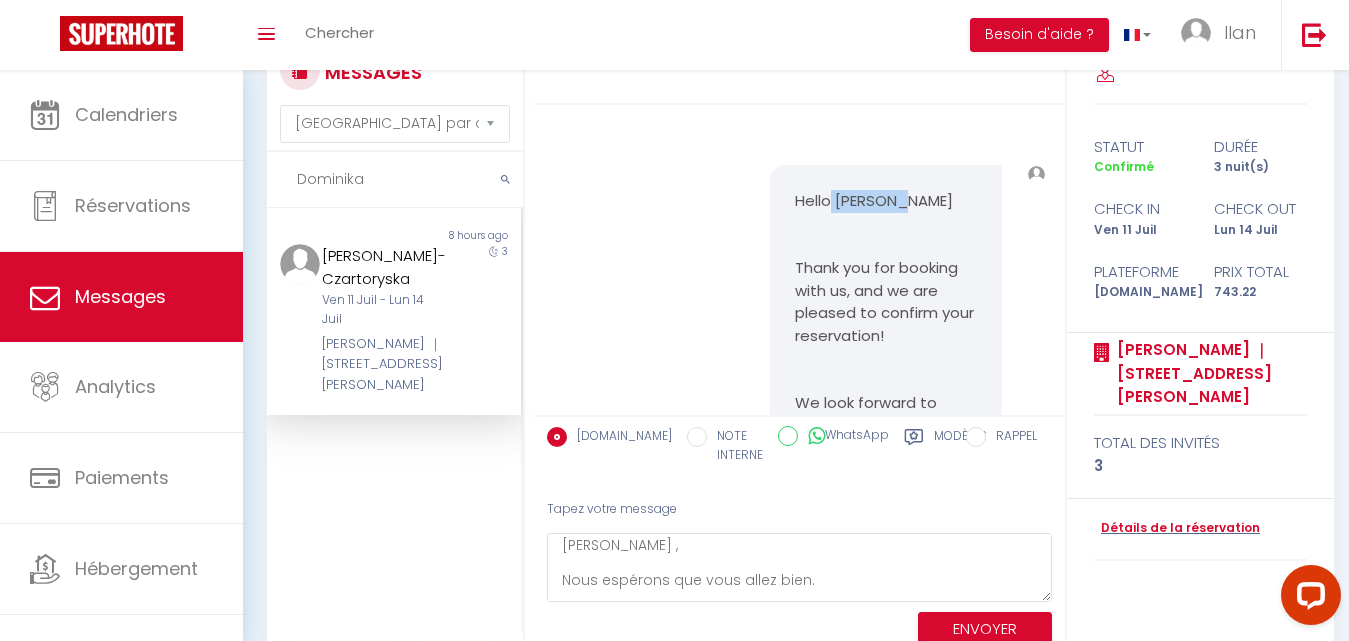 copy on "Dominika" 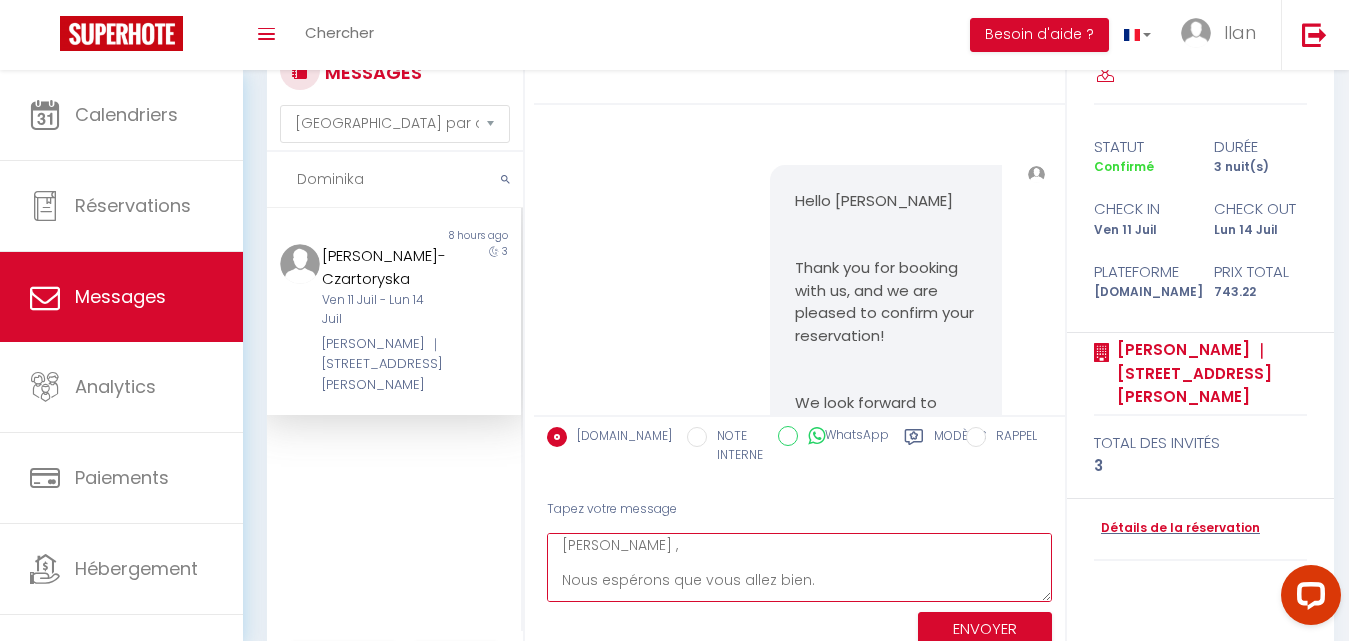 scroll, scrollTop: 0, scrollLeft: 0, axis: both 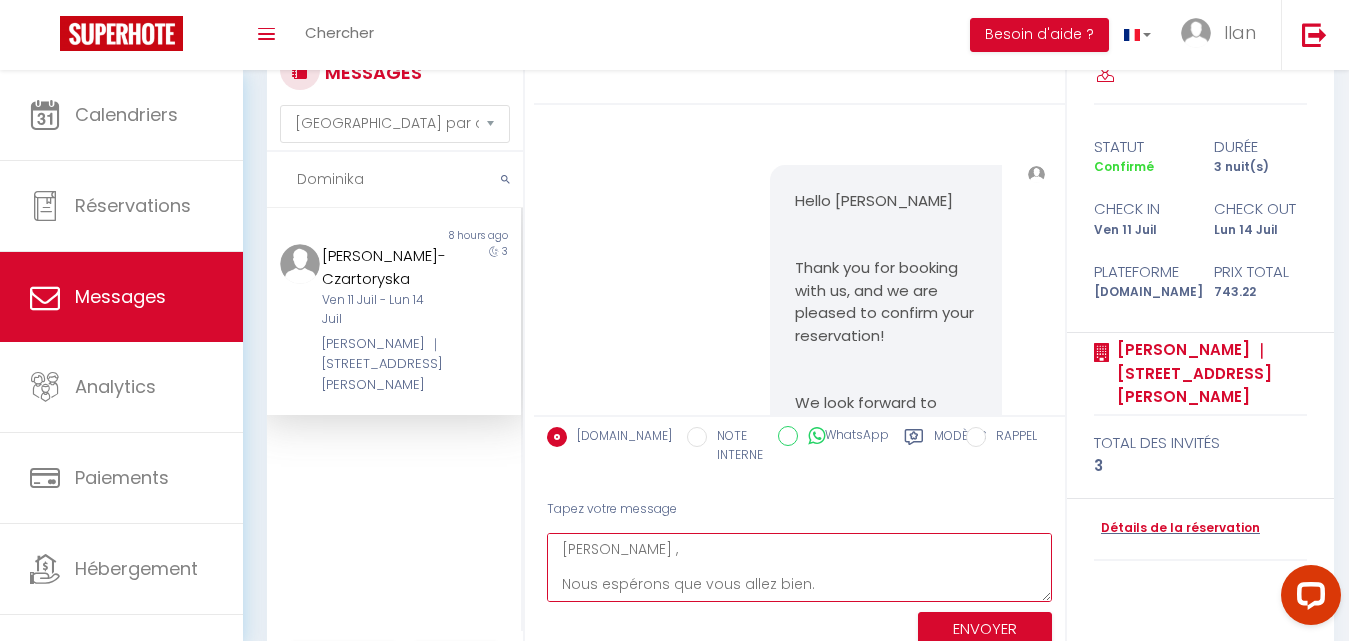 drag, startPoint x: 671, startPoint y: 546, endPoint x: 621, endPoint y: 547, distance: 50.01 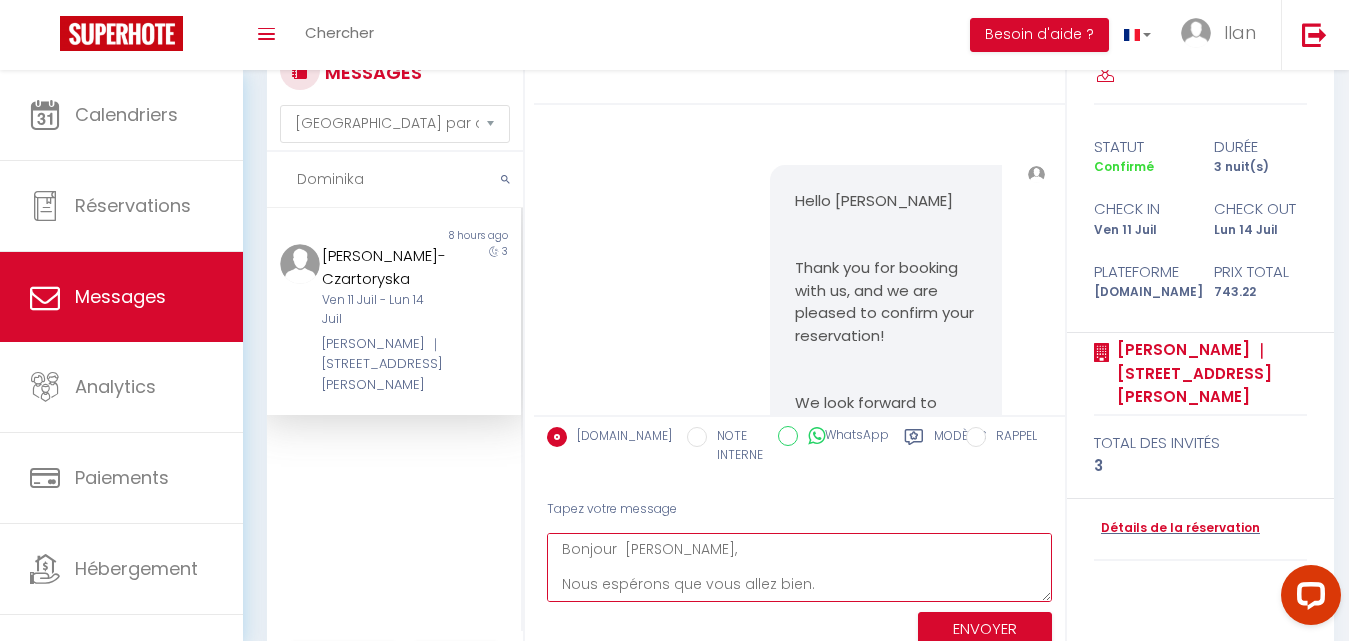 type on "Bonjour  Dominika,
Nous espérons que vous allez bien.
Pourriez-vous nous faire savoir à quelle heure vous prévoyez d'arriver au logement s'il vous plaît ?
Cela nous aidera à mieux préparer votre accueil. ⏰
🚨 Nous vous informons que les instructions pour accéder à l'appartement vous seront envoyées le matin de votre arrivée via le chat Airbnb.🚨
Merci pour votre collaboration et à bientôt.
Cordialement,
Majesti ✨" 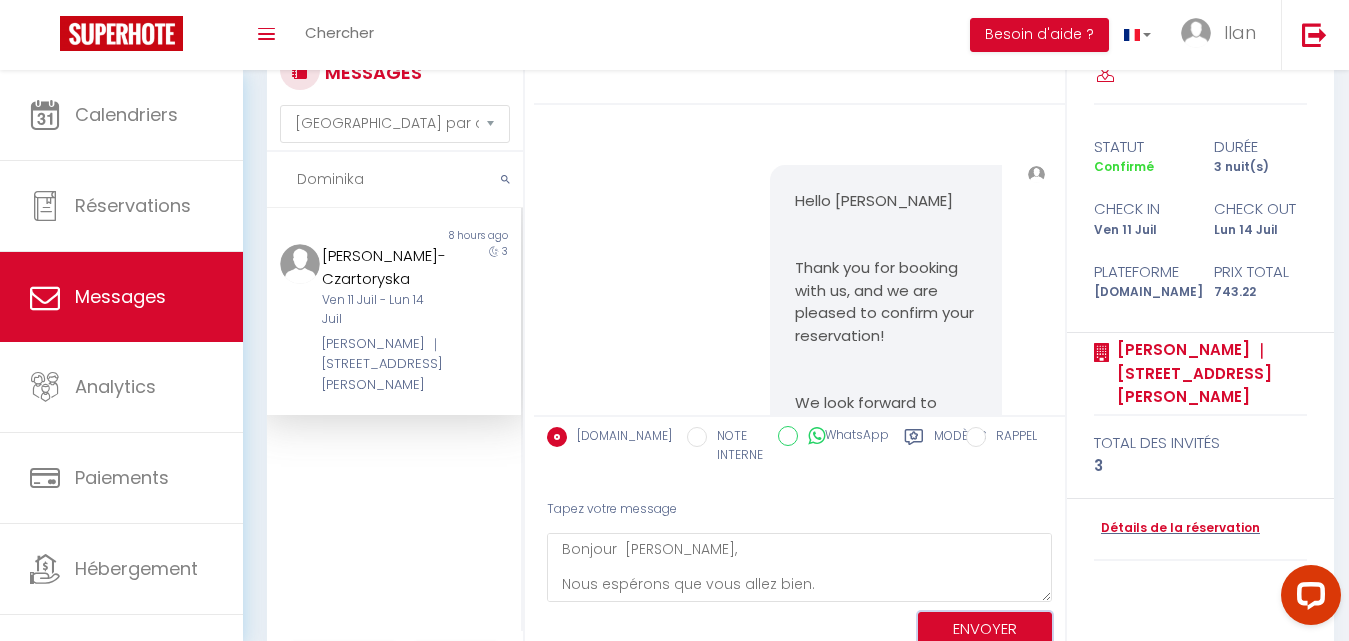click on "ENVOYER" at bounding box center [985, 629] 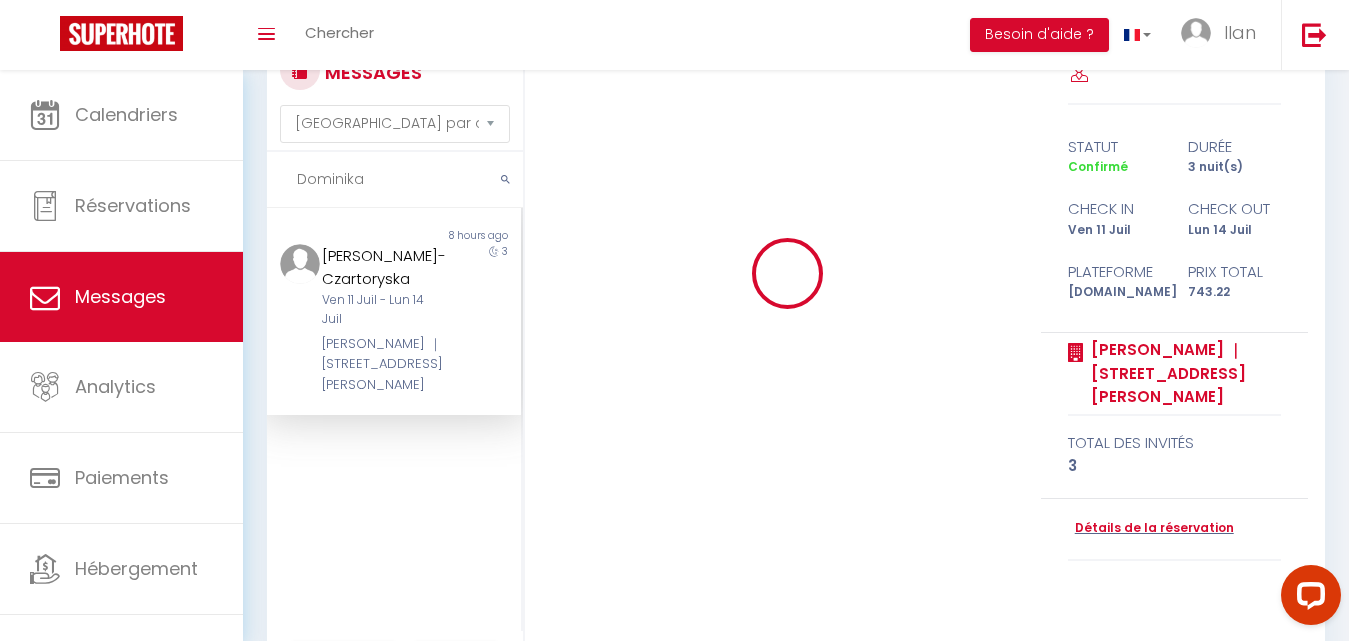 type 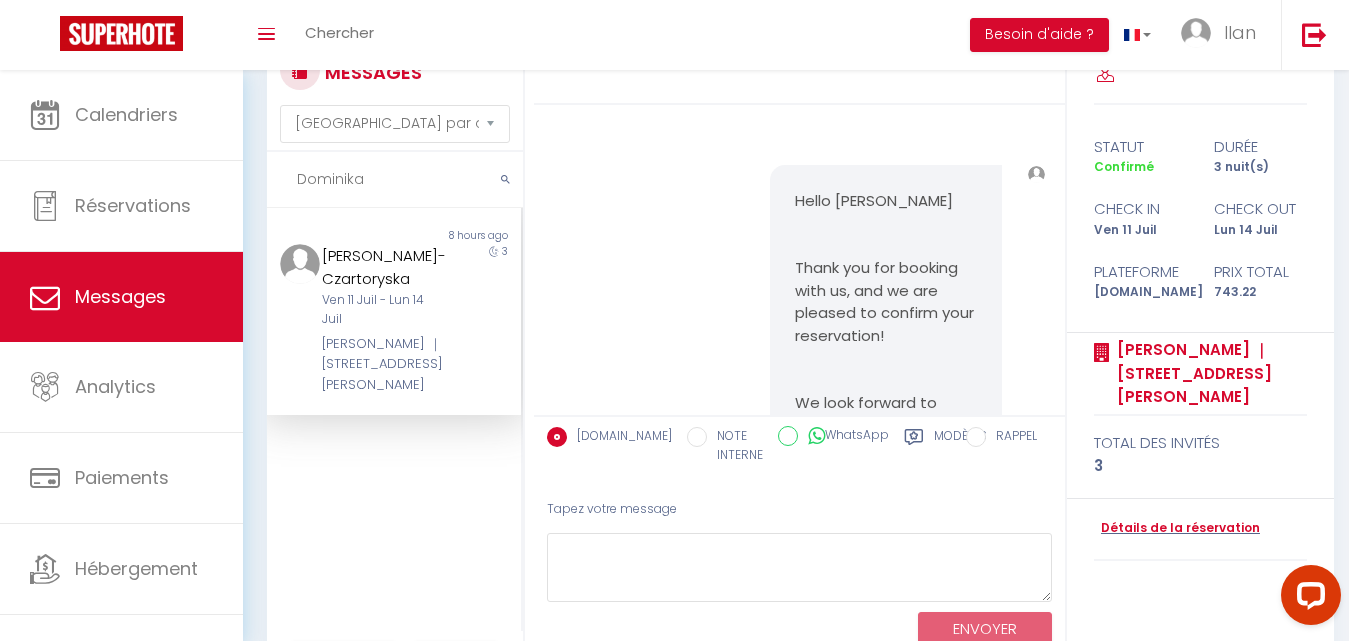 scroll, scrollTop: 3962, scrollLeft: 0, axis: vertical 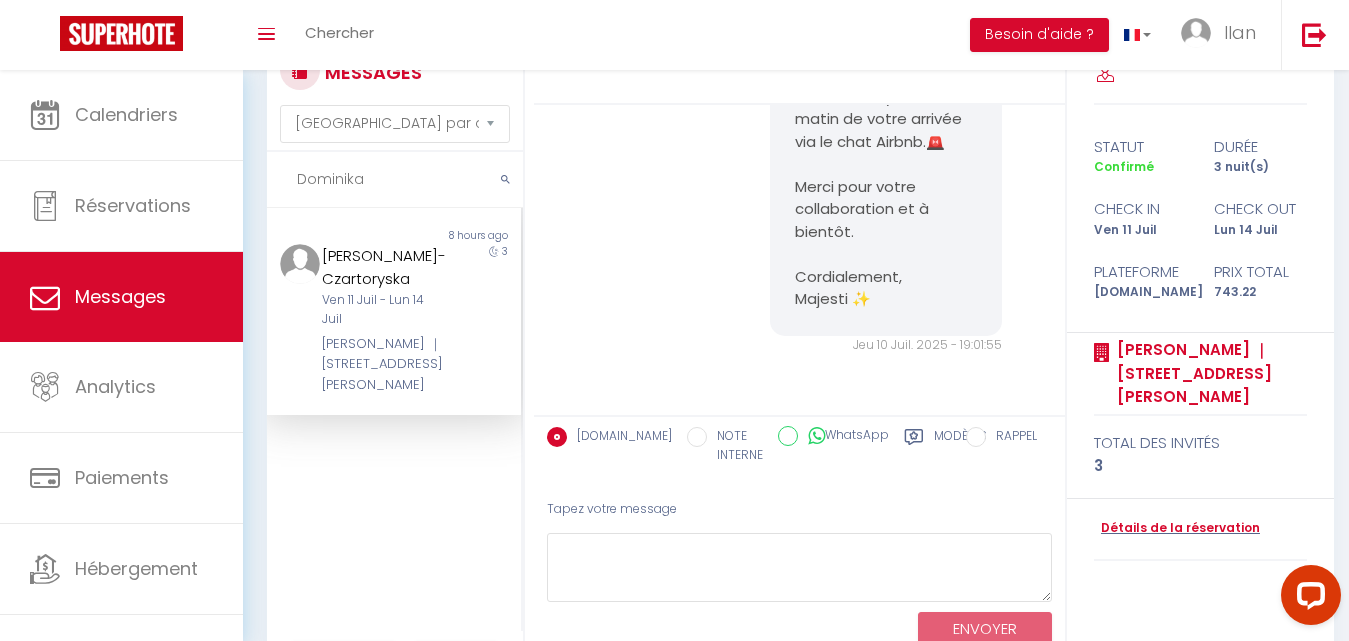drag, startPoint x: 848, startPoint y: 20, endPoint x: 405, endPoint y: 188, distance: 473.78583 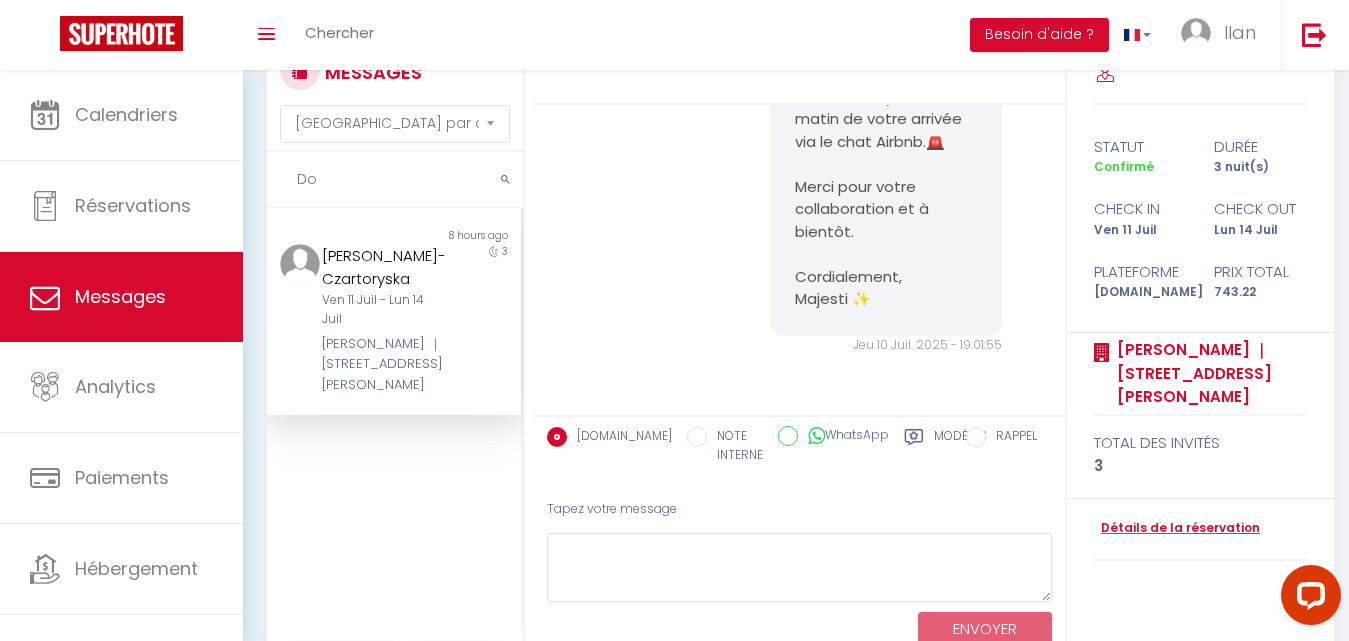 type on "D" 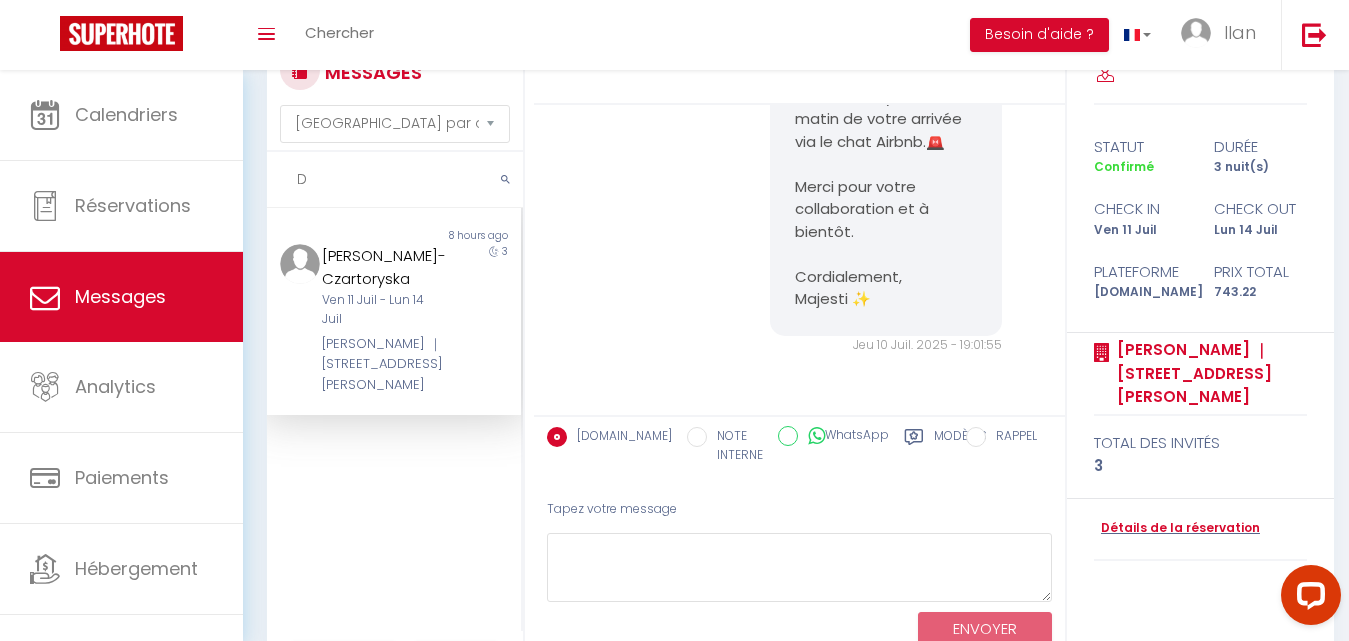 type 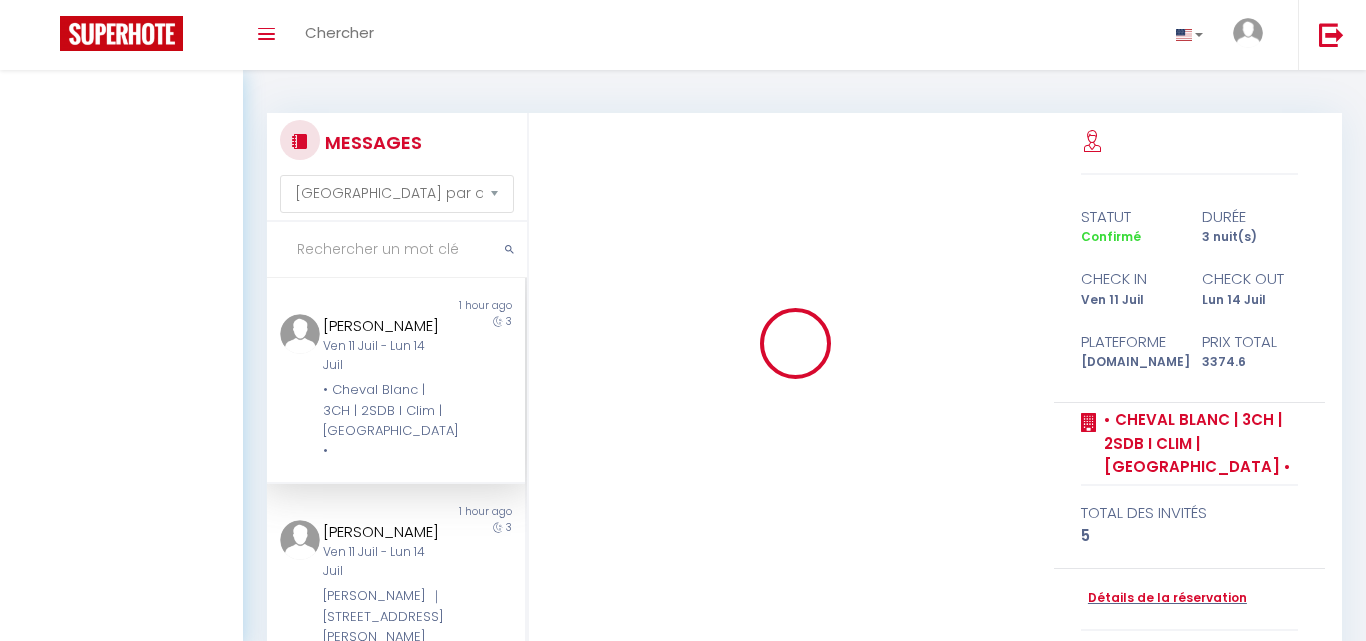 select on "message" 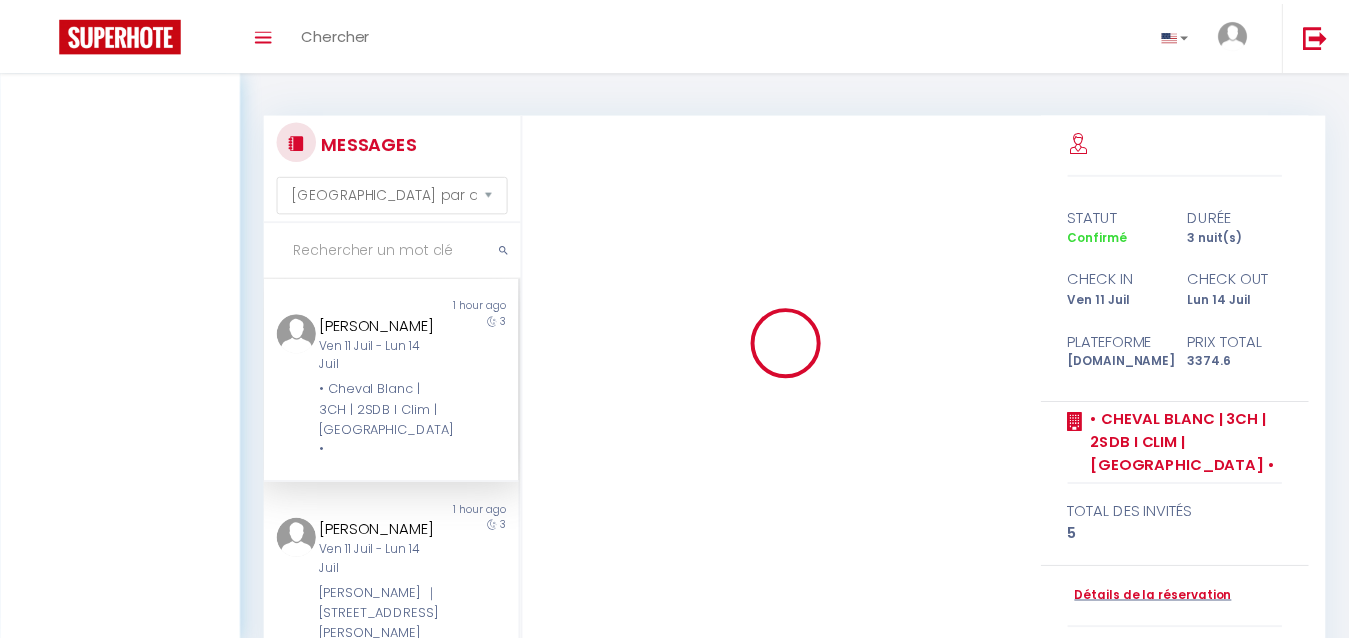 scroll, scrollTop: 70, scrollLeft: 0, axis: vertical 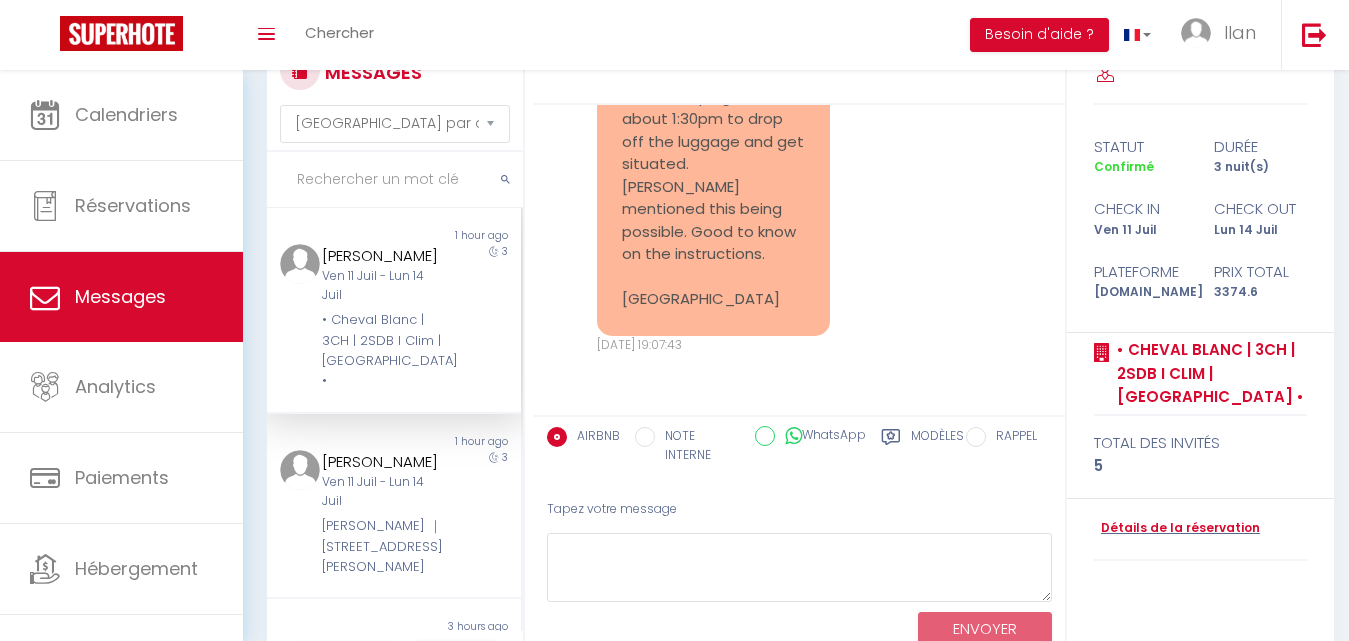 click on "[PERSON_NAME]   [DATE] - [DATE]   • Cheval Blanc | 3CH | 2SDB I Clim | [GEOGRAPHIC_DATA] •" at bounding box center [383, 318] 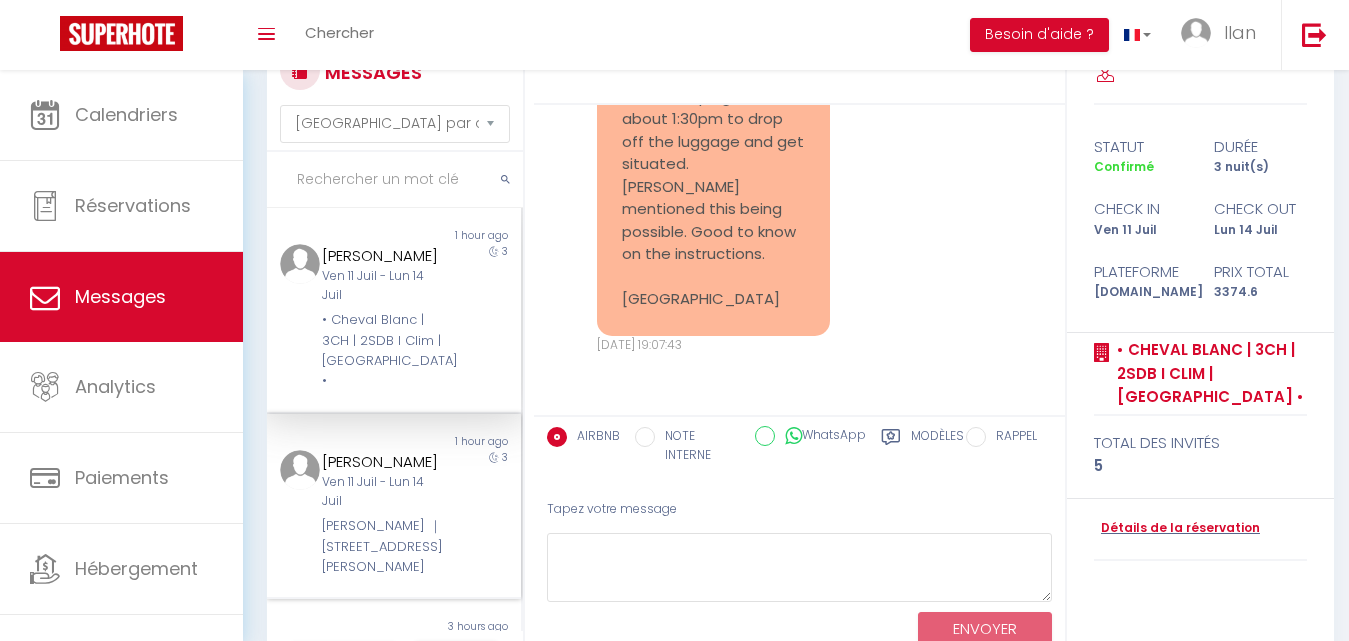 click on "[PERSON_NAME]" at bounding box center [383, 462] 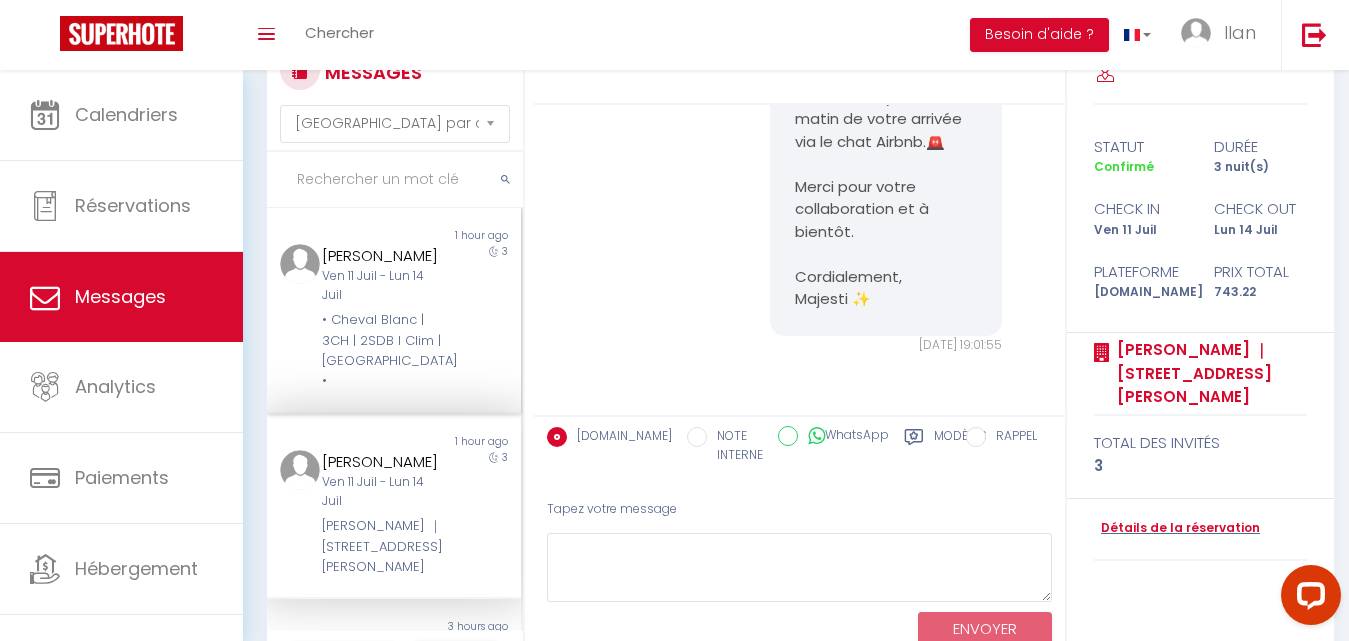 scroll, scrollTop: 0, scrollLeft: 0, axis: both 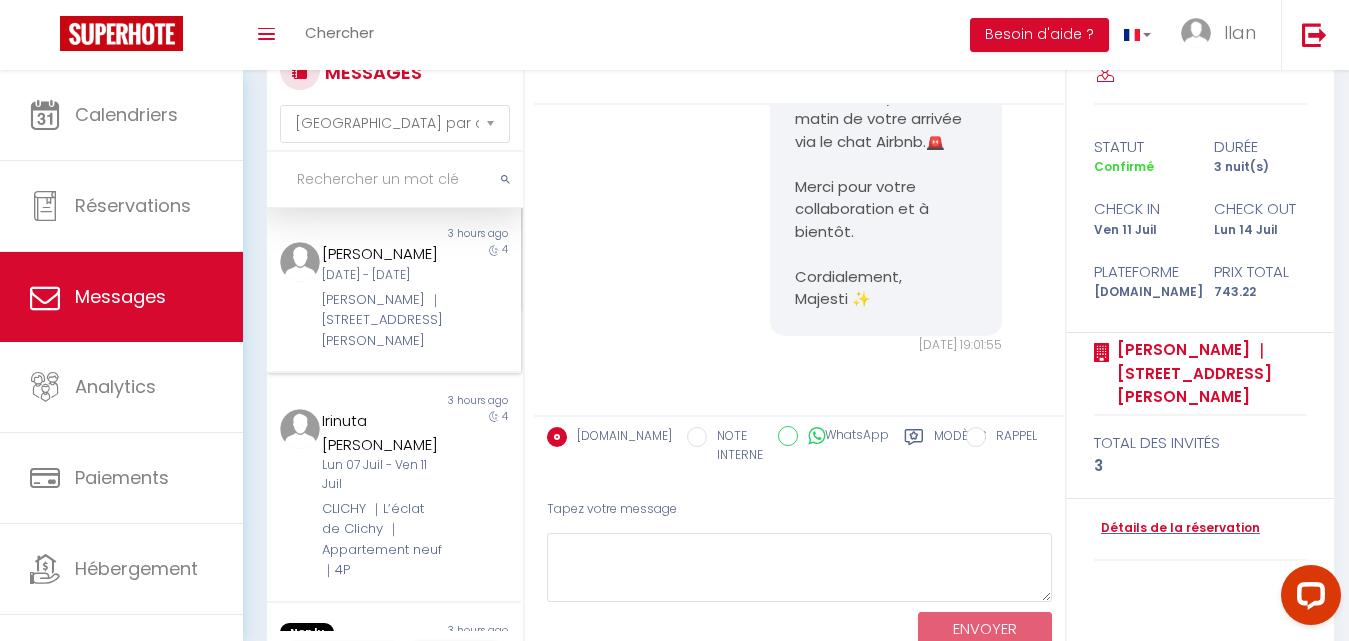 click on "Tomasz Spychalski   Ven 04 Juil - Mar 08 Juil   PÉTION ｜41 Rue Pétion 75011" at bounding box center [383, 296] 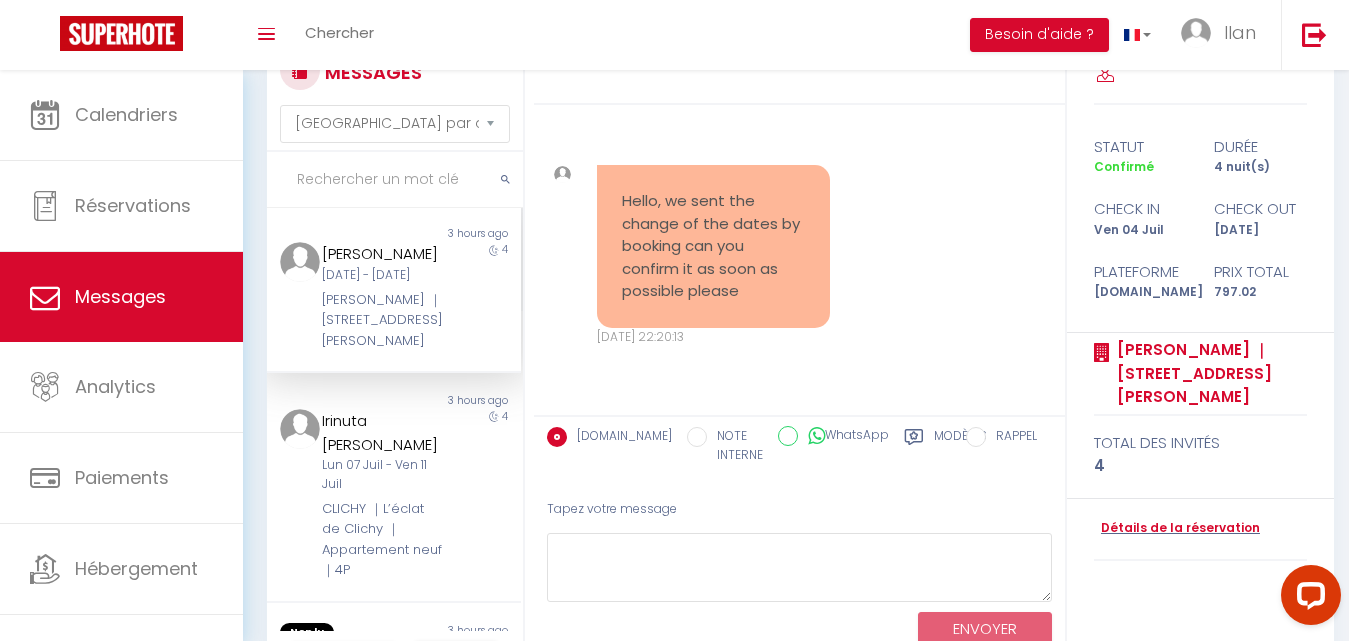 scroll, scrollTop: 18486, scrollLeft: 0, axis: vertical 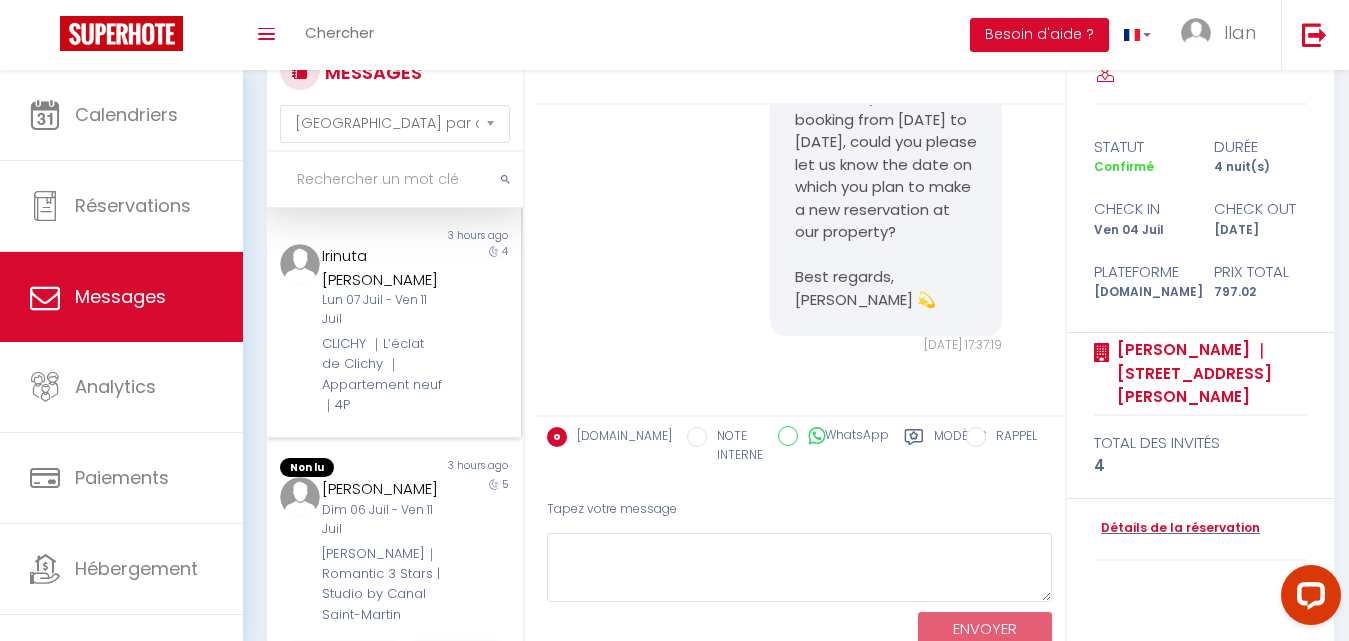 click on "Irinuta Irina   Lun 07 Juil - Ven 11 Juil   CLICHY ｜L’éclat de Clichy ｜Appartement neuf｜4P" at bounding box center (383, 330) 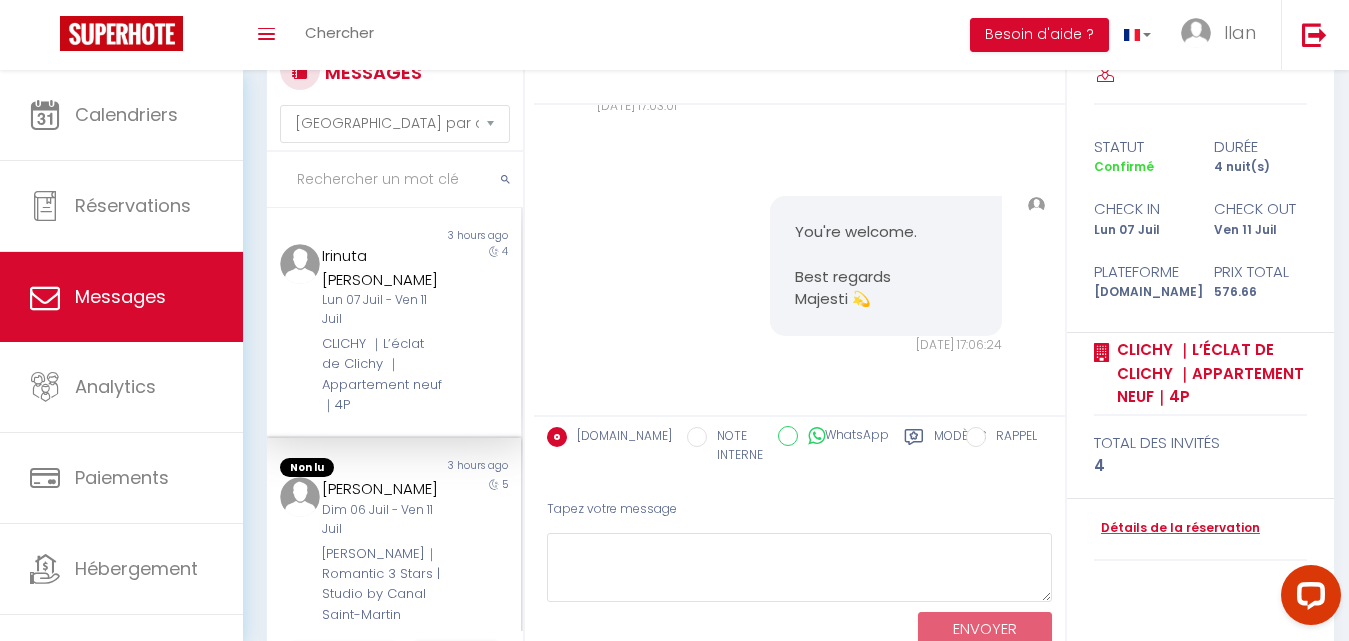 click on "Dim 06 Juil - Ven 11 Juil" at bounding box center [383, 520] 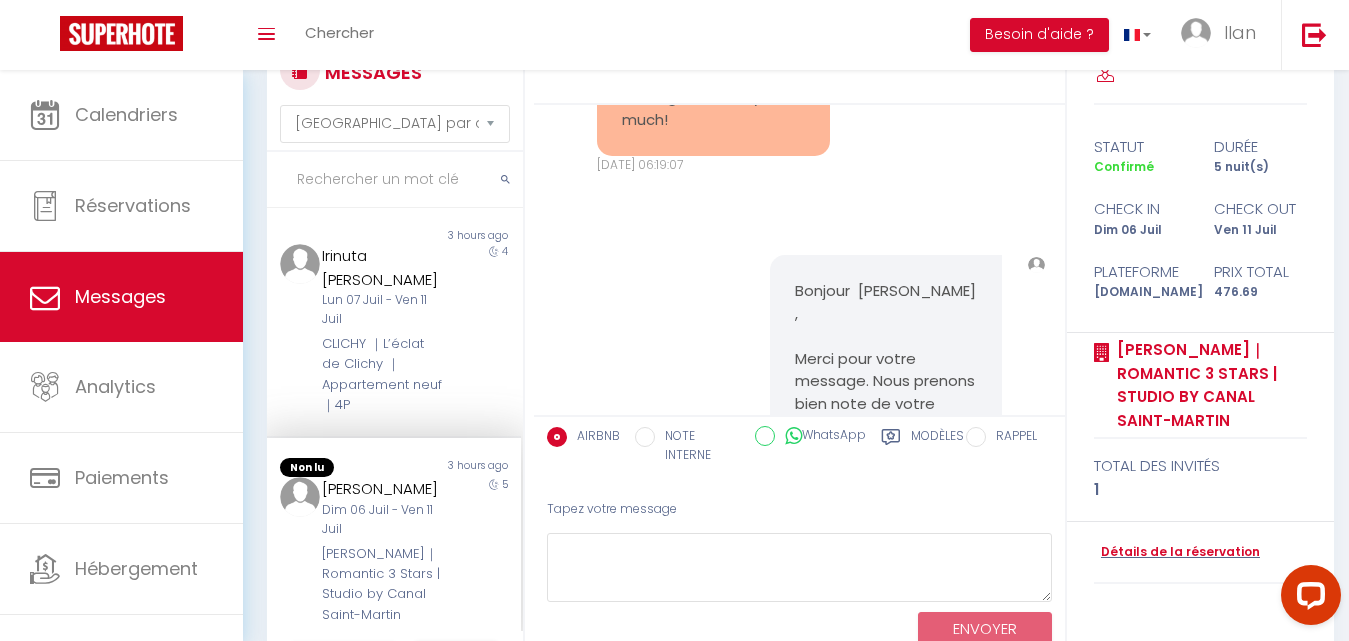 scroll, scrollTop: 12512, scrollLeft: 0, axis: vertical 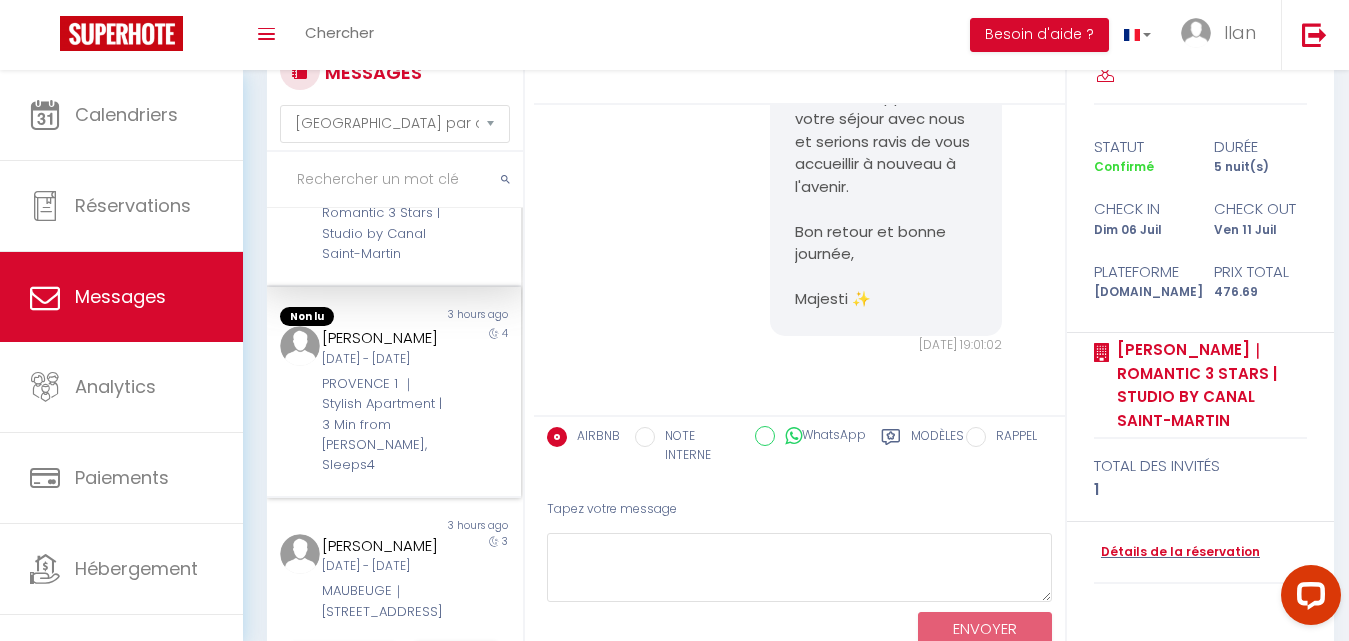 click on "[DATE] - [DATE]" at bounding box center (383, 359) 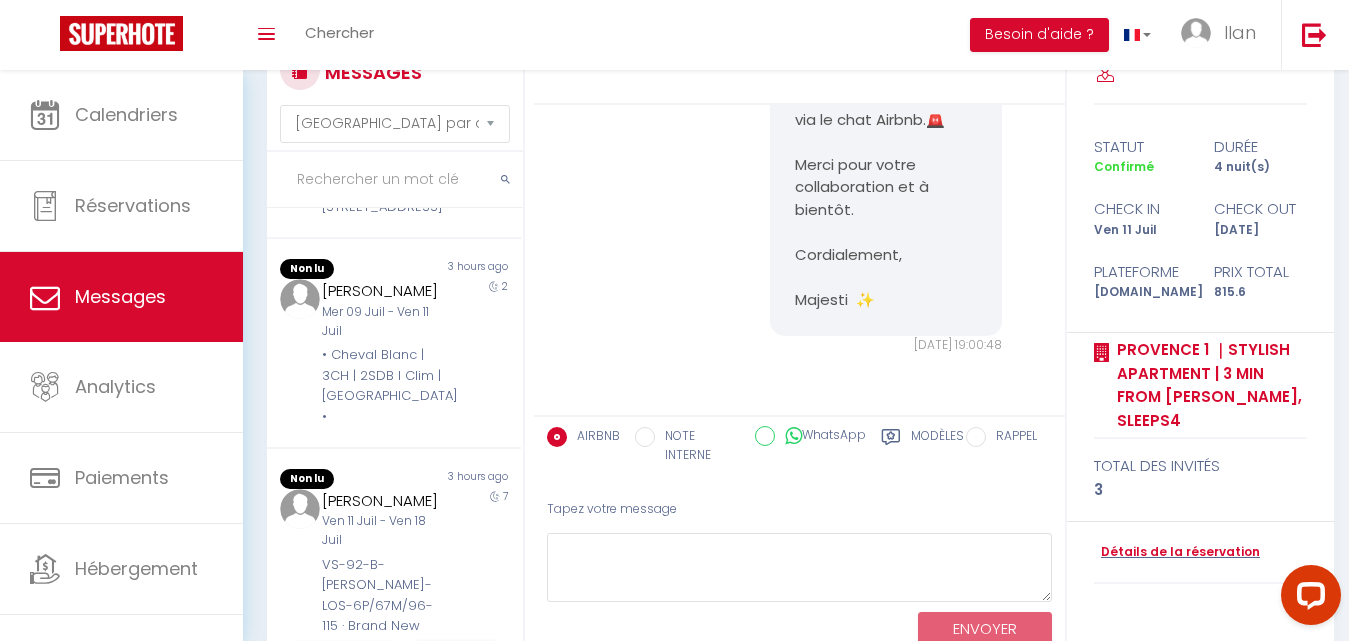 scroll, scrollTop: 1327, scrollLeft: 0, axis: vertical 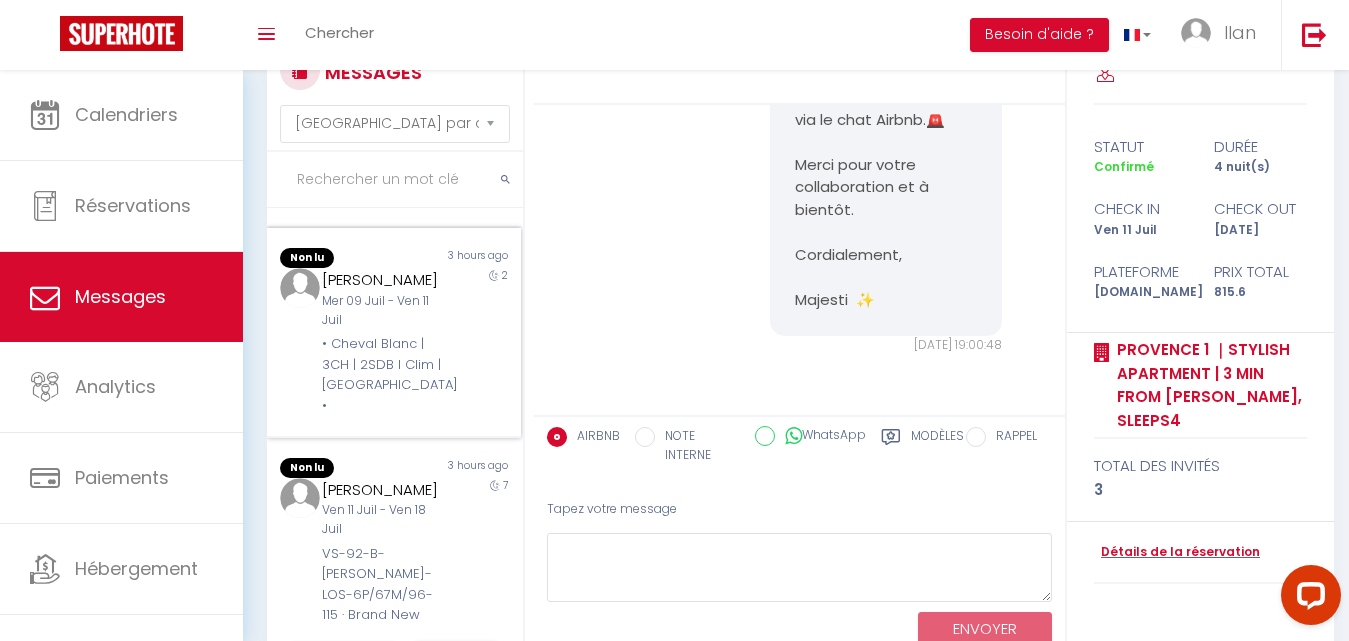 click on "Mer 09 Juil - Ven 11 Juil" at bounding box center [383, 311] 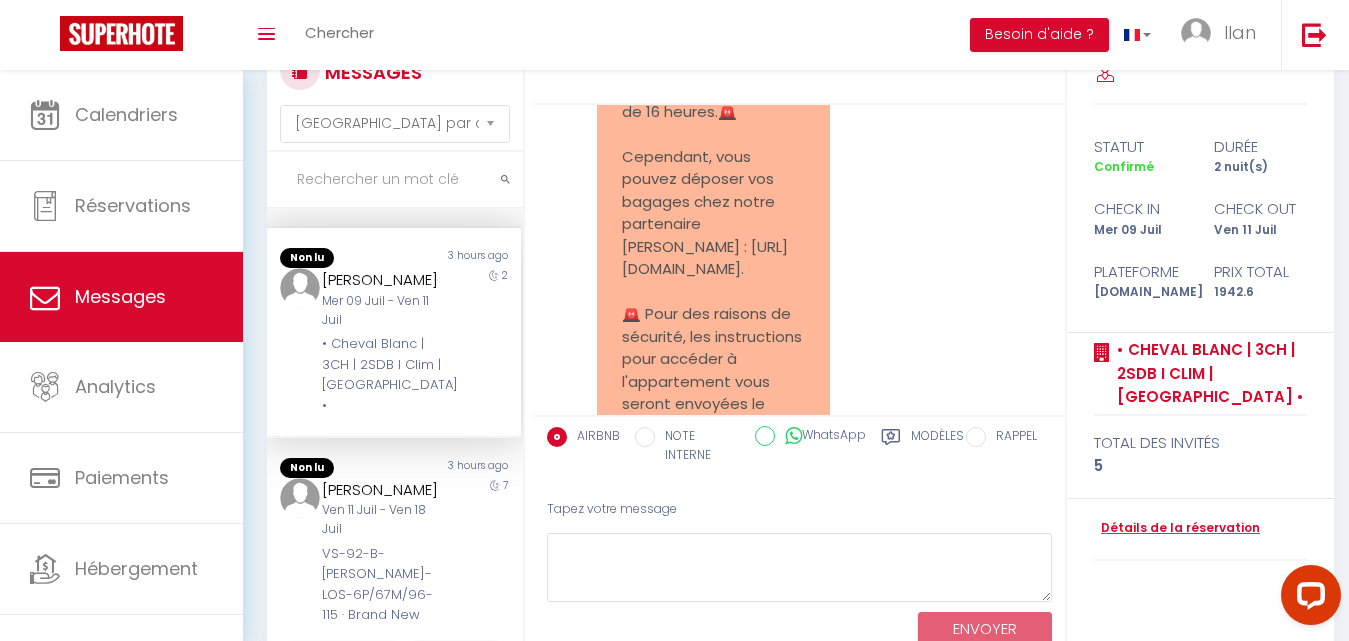 scroll, scrollTop: 9467, scrollLeft: 0, axis: vertical 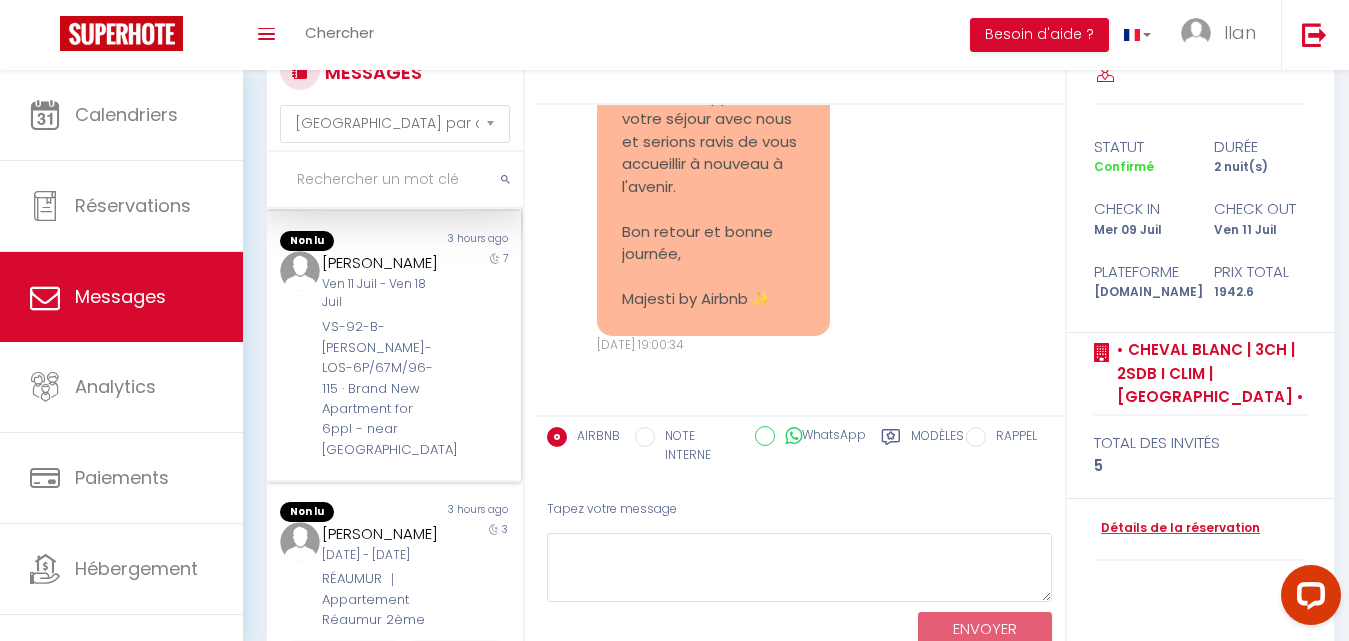 click on "[PERSON_NAME]" at bounding box center [383, 263] 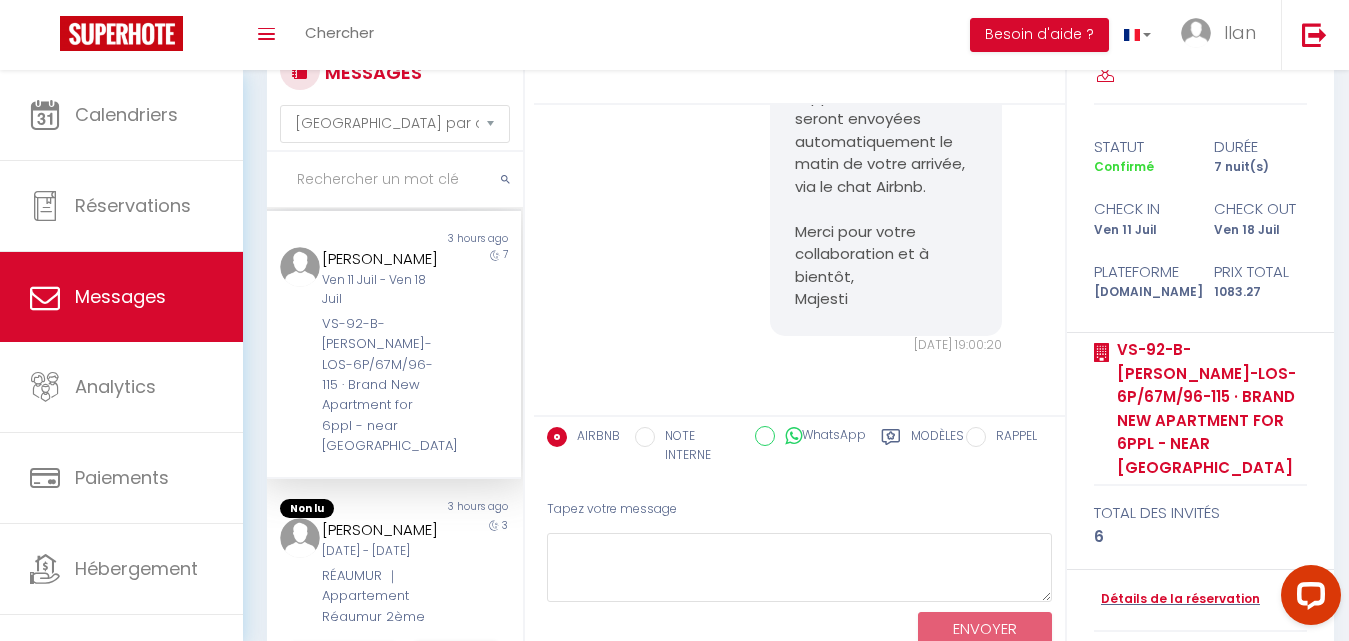 scroll, scrollTop: 1780, scrollLeft: 0, axis: vertical 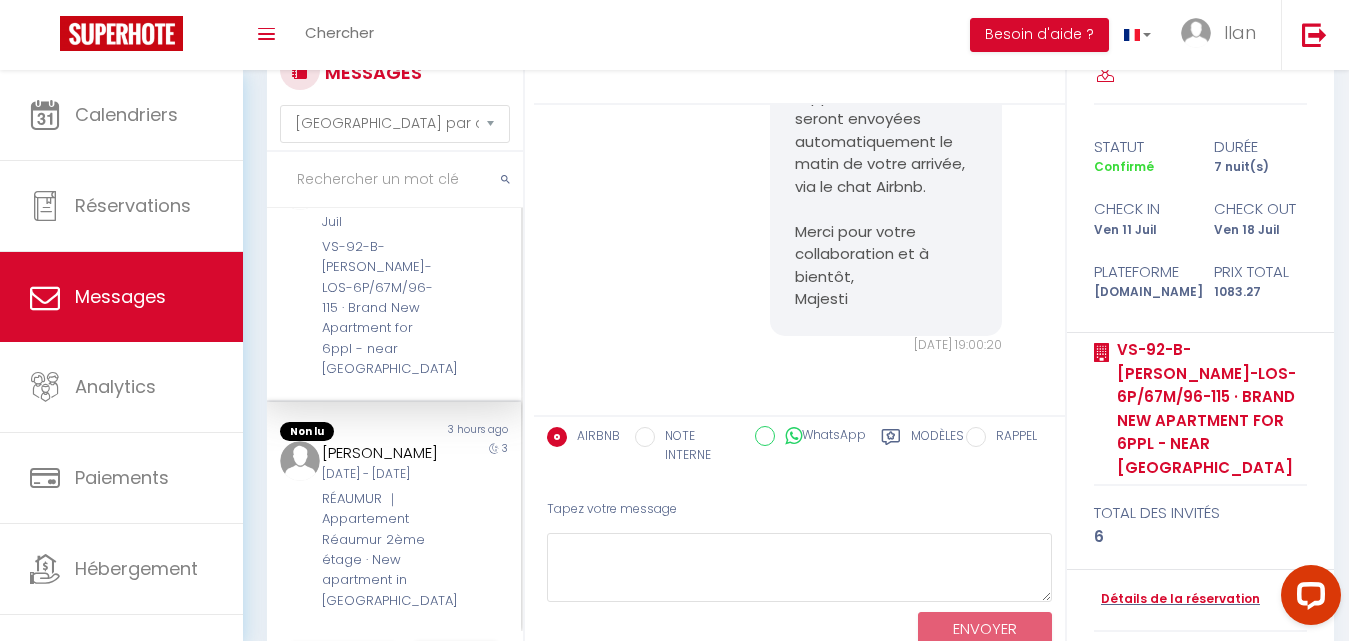click on "[DATE] - [DATE]" at bounding box center [383, 474] 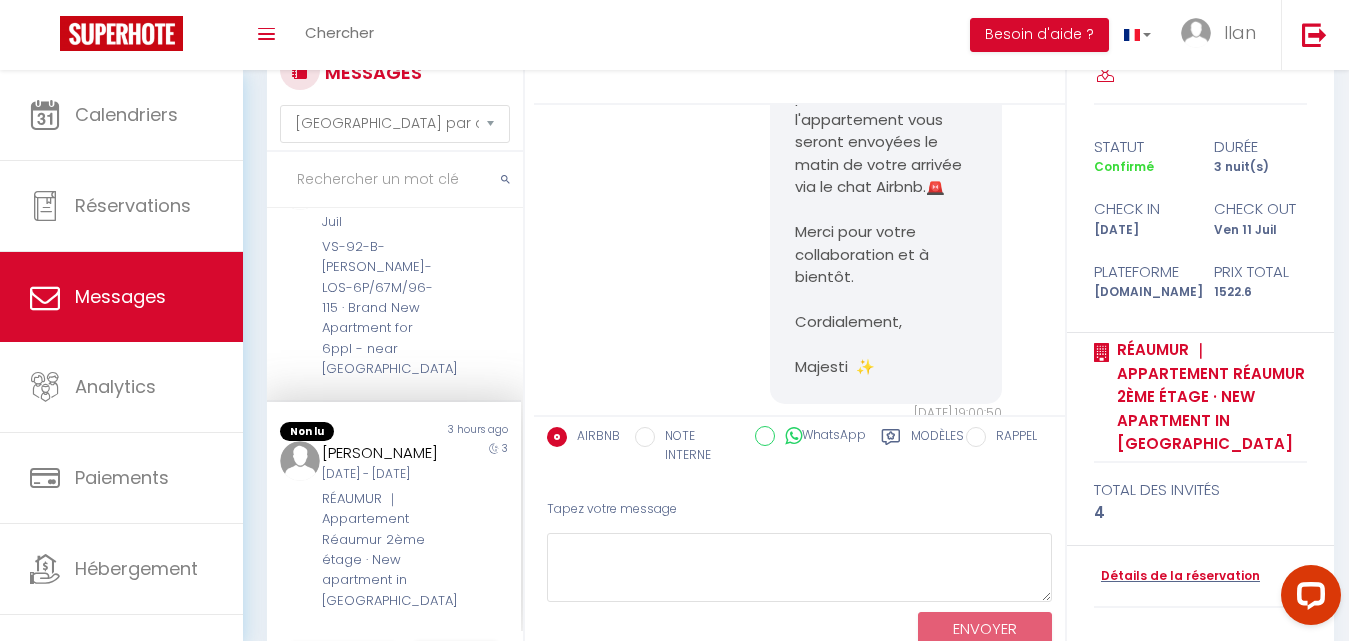 scroll, scrollTop: 12768, scrollLeft: 0, axis: vertical 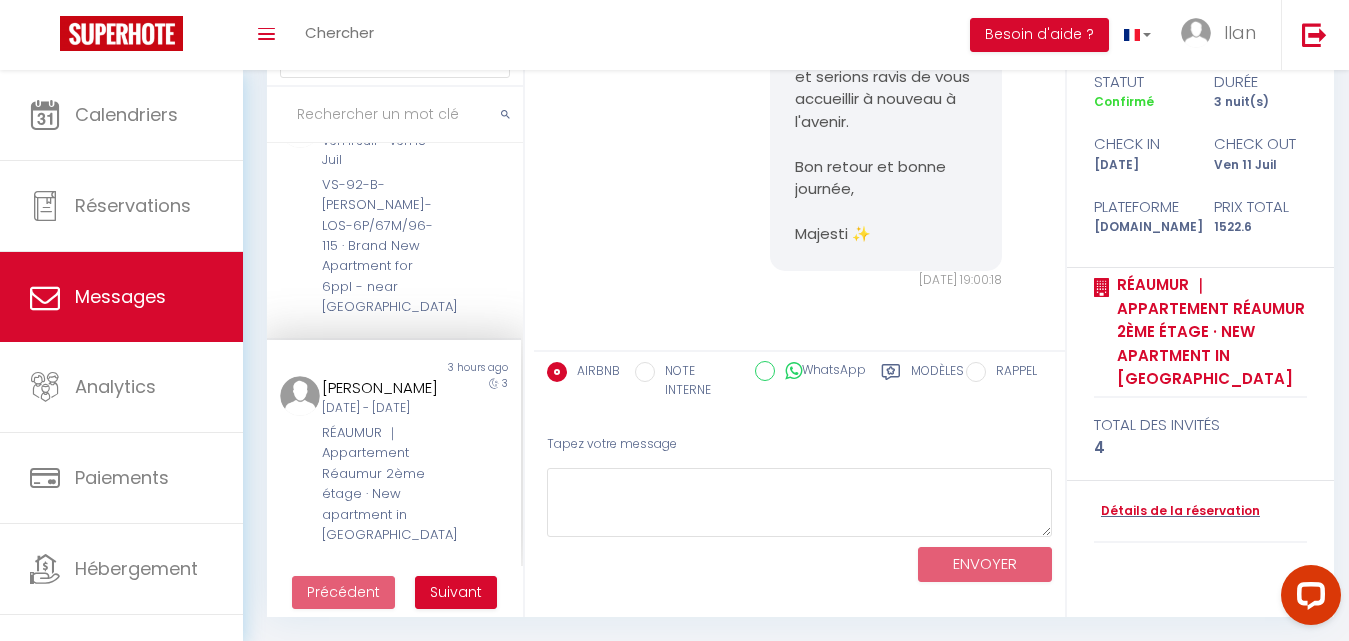 click on "Précédent     Suivant" at bounding box center [395, 592] 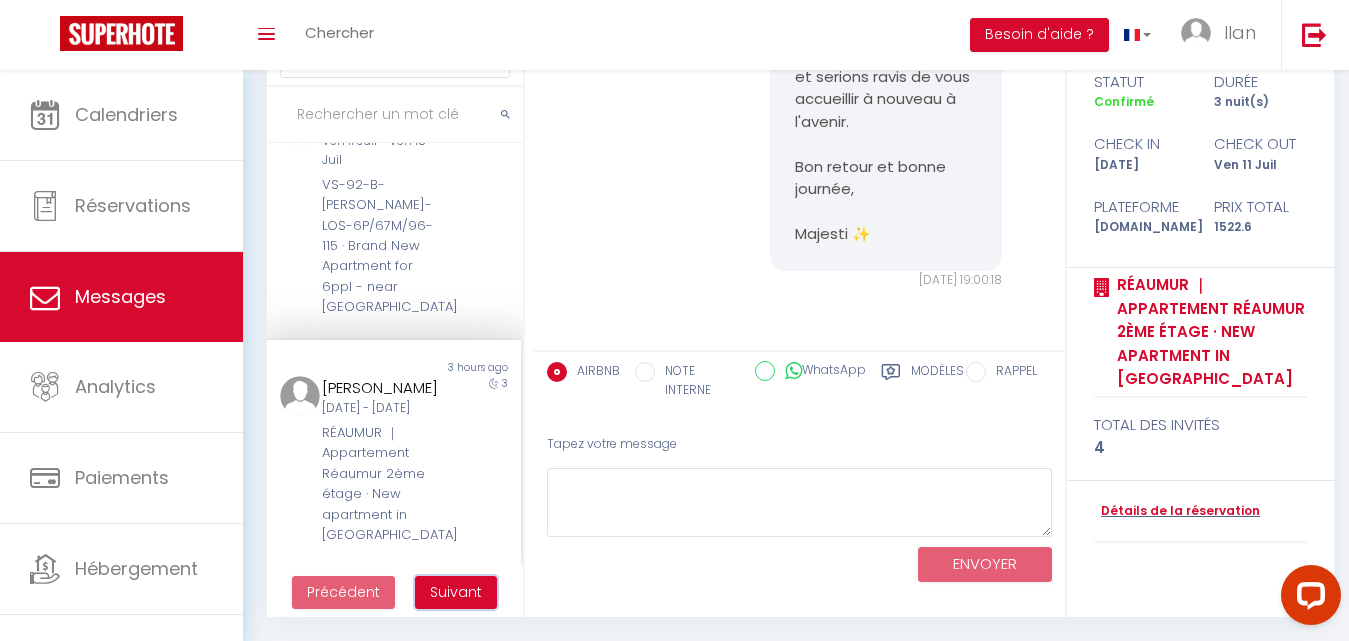 click on "Suivant" at bounding box center (456, 592) 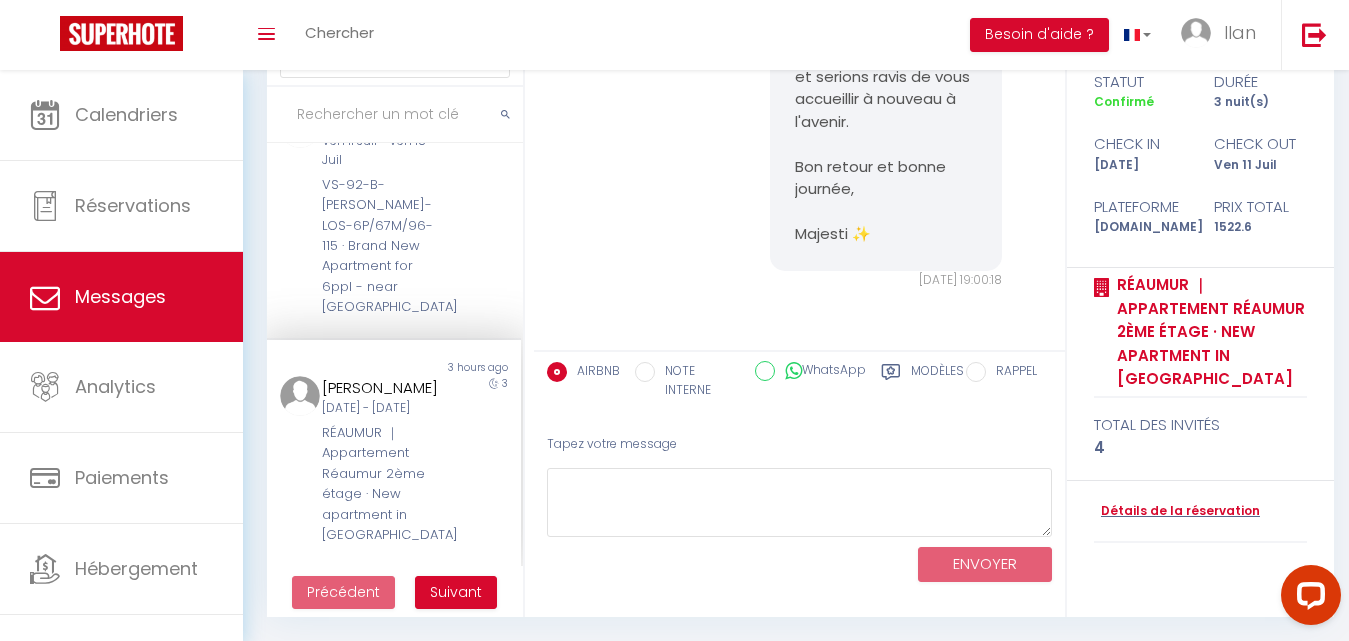 scroll, scrollTop: 70, scrollLeft: 0, axis: vertical 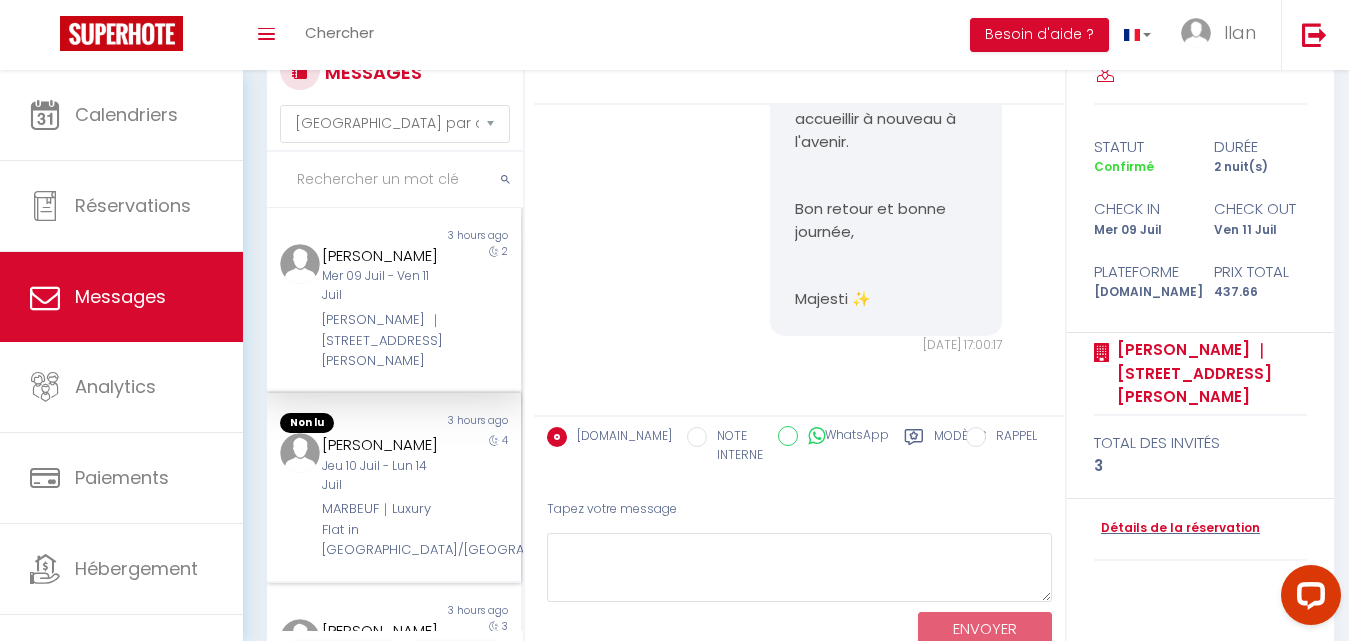 click on "MARBEUF｜Luxury Flat in Champs Elysées/Triangle d Or" at bounding box center [383, 529] 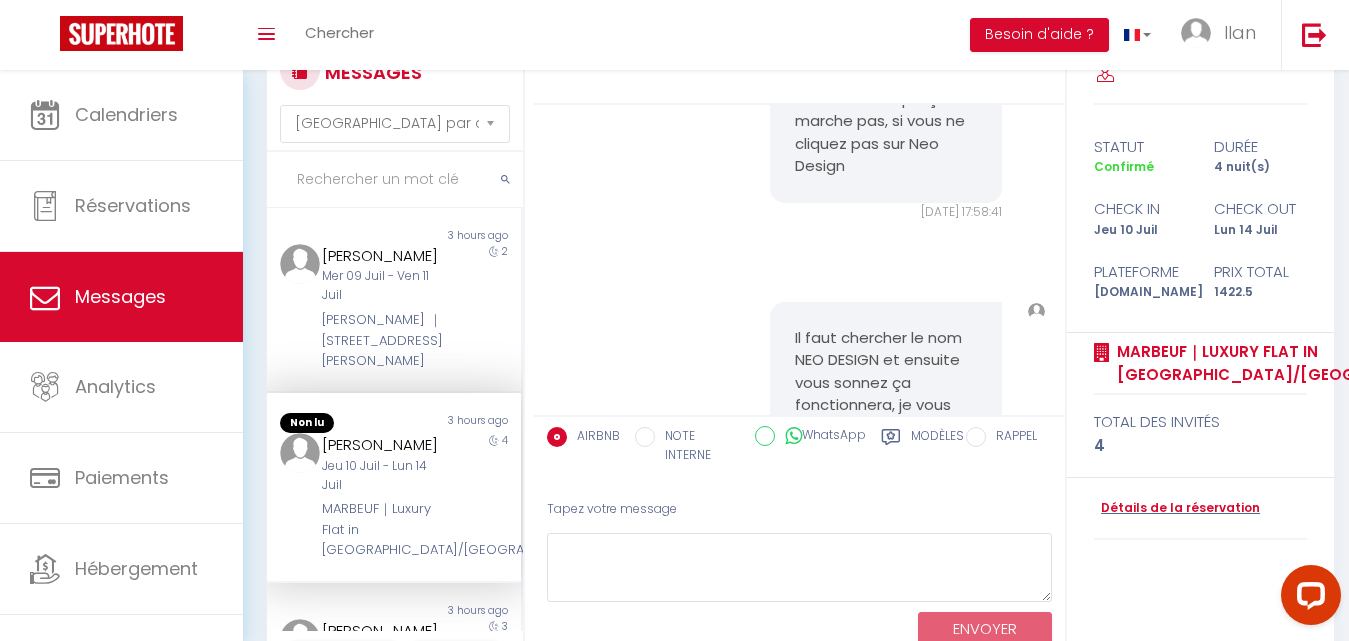 scroll, scrollTop: 15319, scrollLeft: 0, axis: vertical 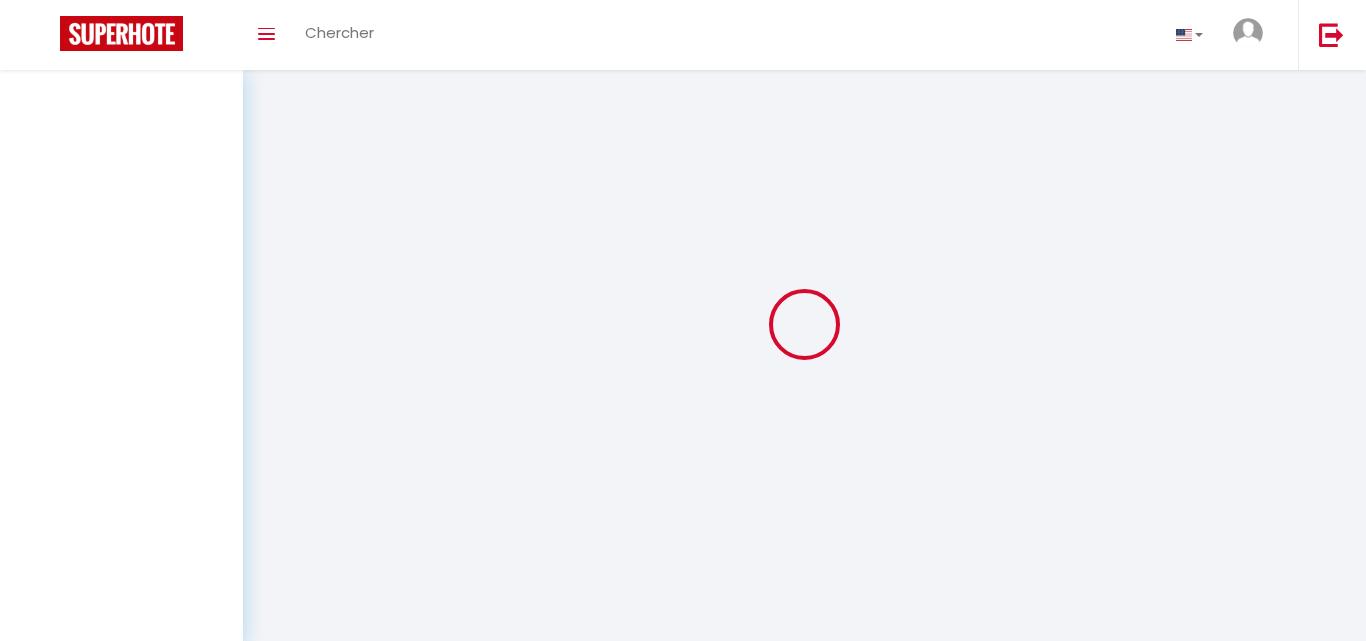 select on "message" 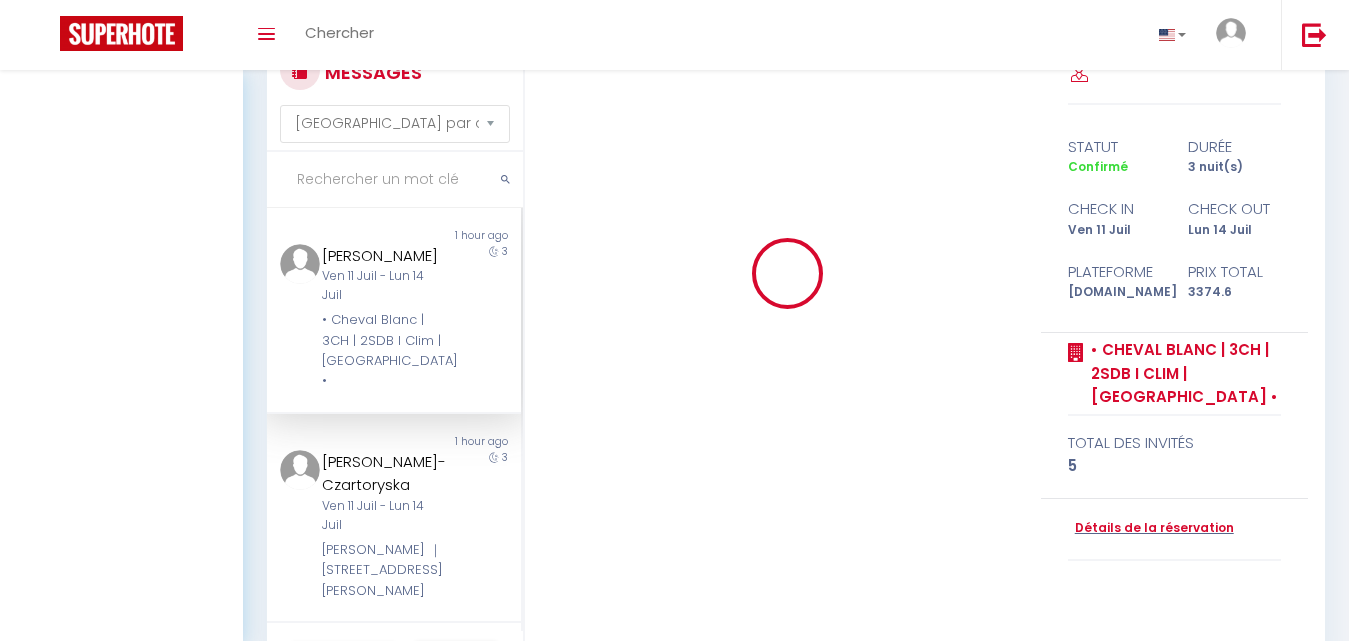 scroll, scrollTop: 70, scrollLeft: 0, axis: vertical 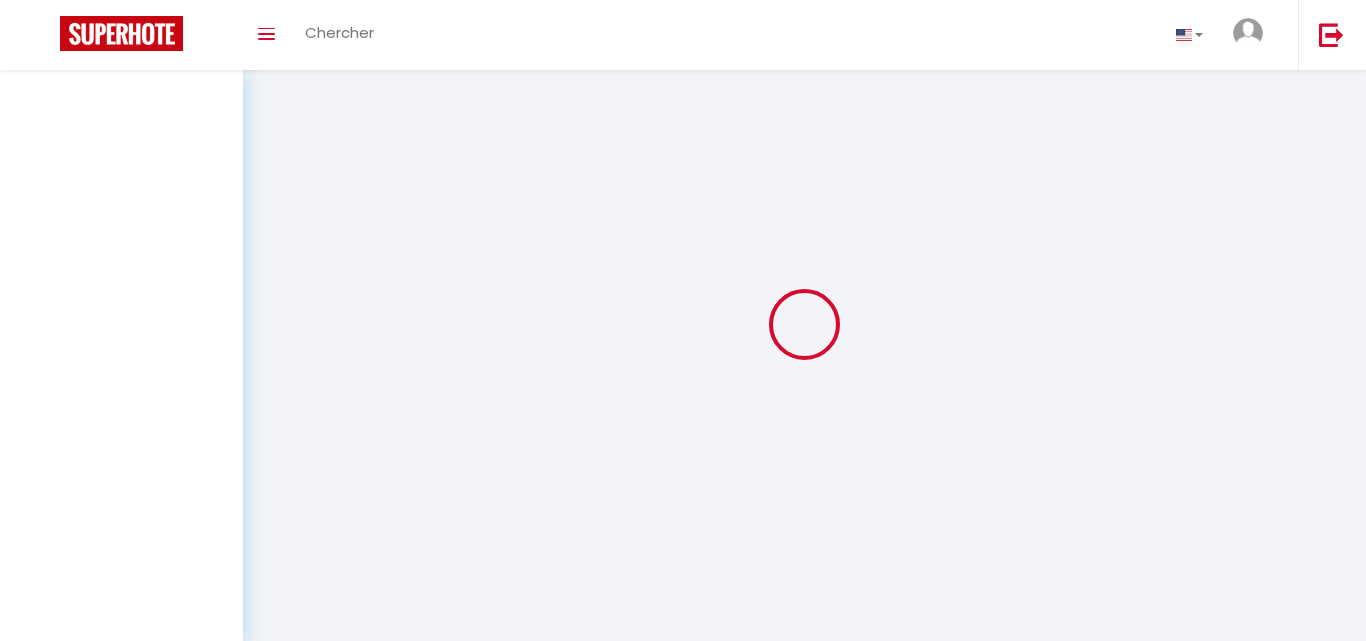 select on "message" 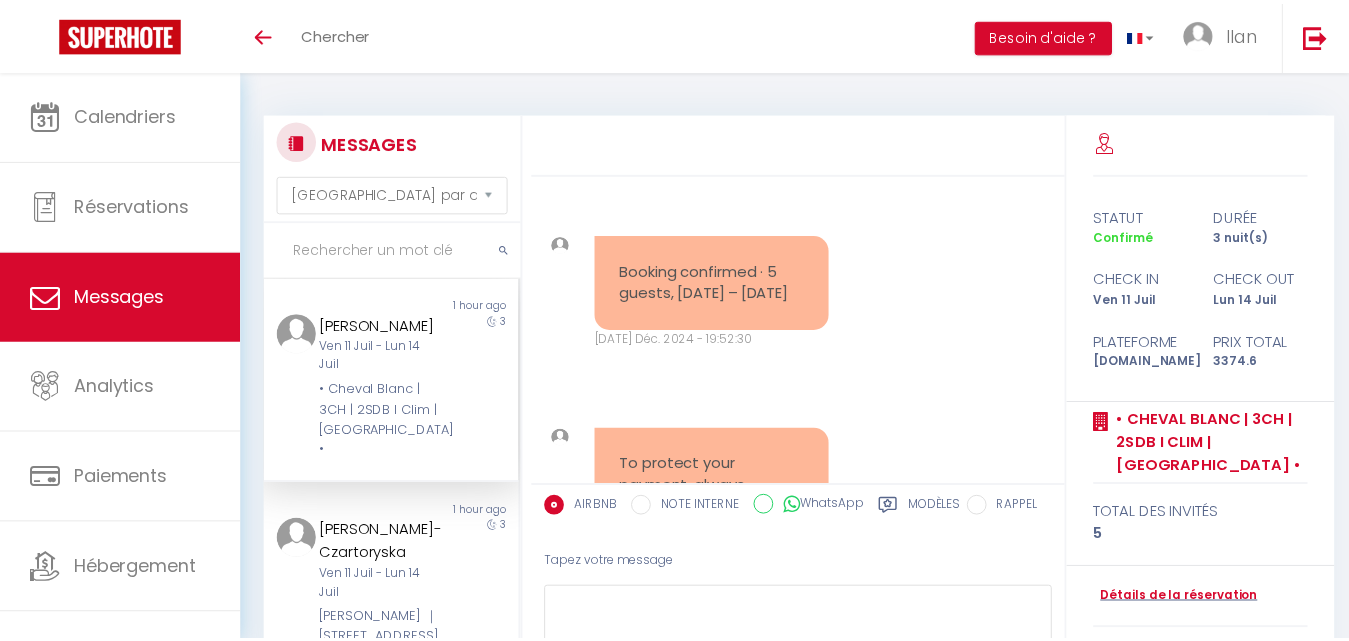 scroll, scrollTop: 70, scrollLeft: 0, axis: vertical 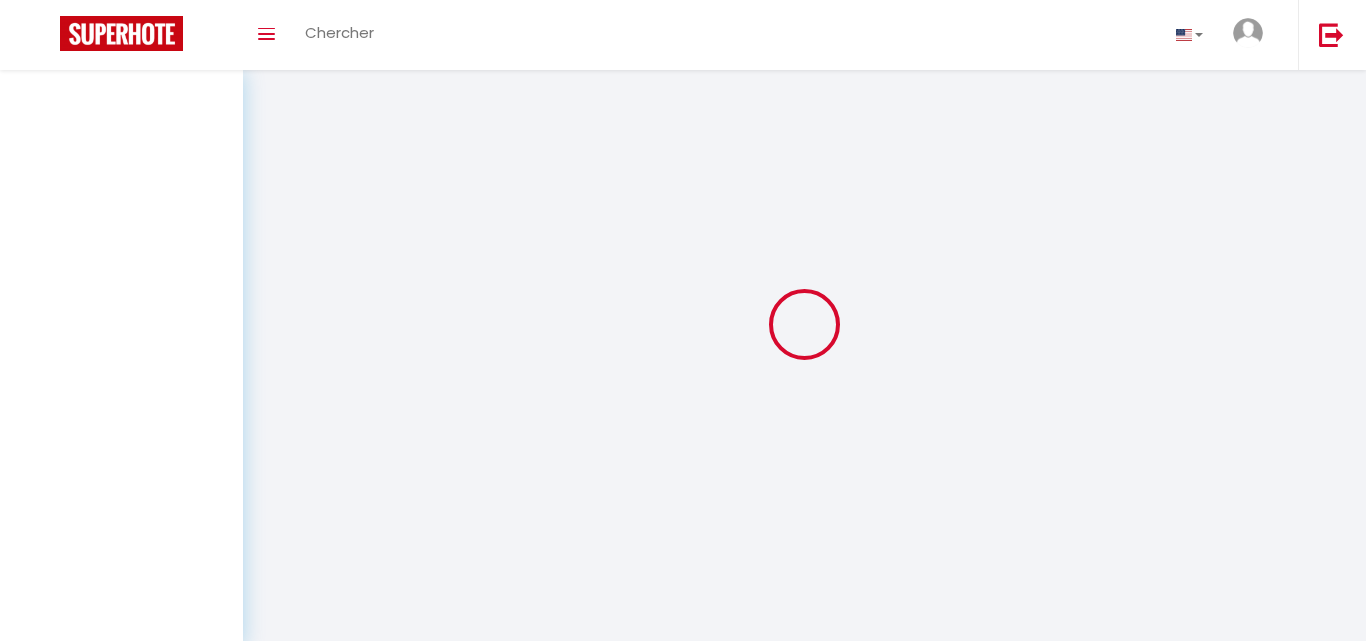 select on "message" 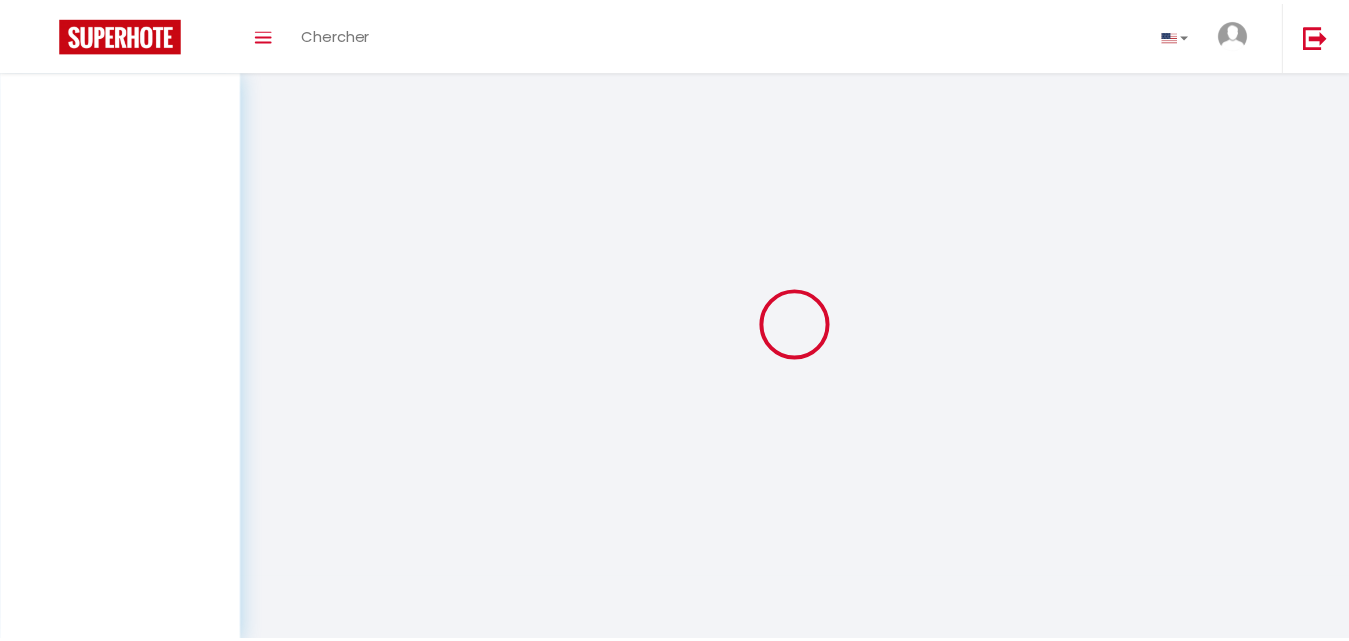 scroll, scrollTop: 70, scrollLeft: 0, axis: vertical 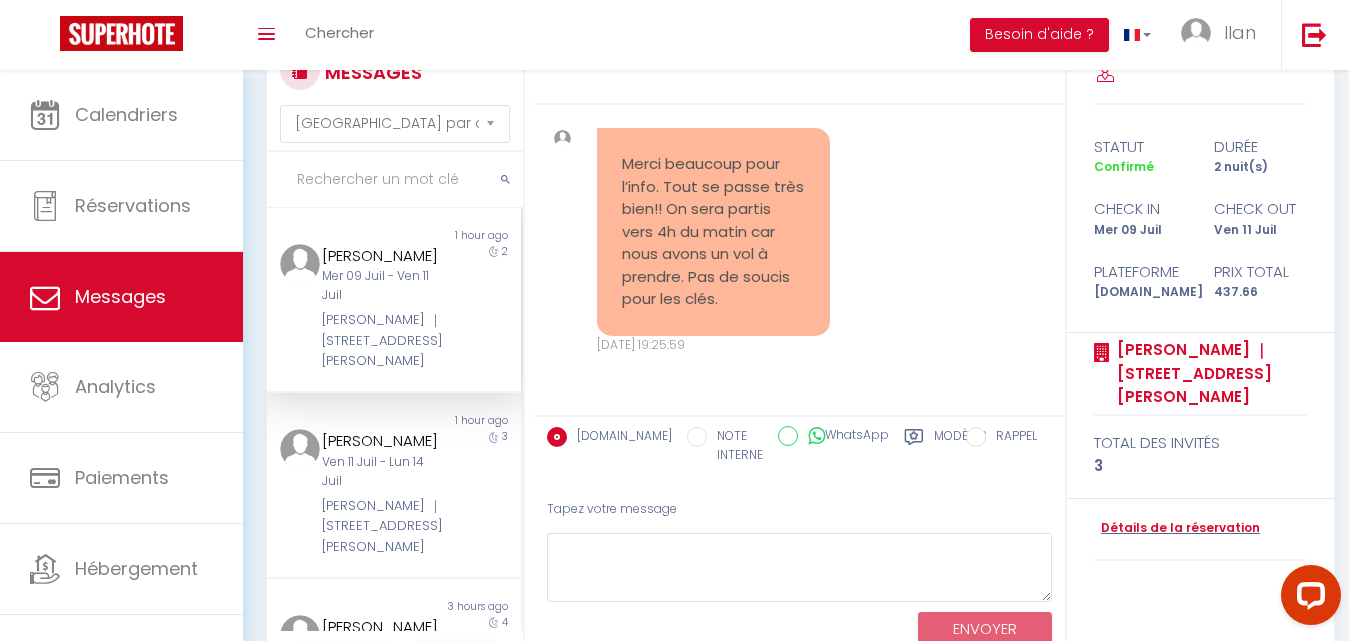 drag, startPoint x: 774, startPoint y: 304, endPoint x: 618, endPoint y: 173, distance: 203.70813 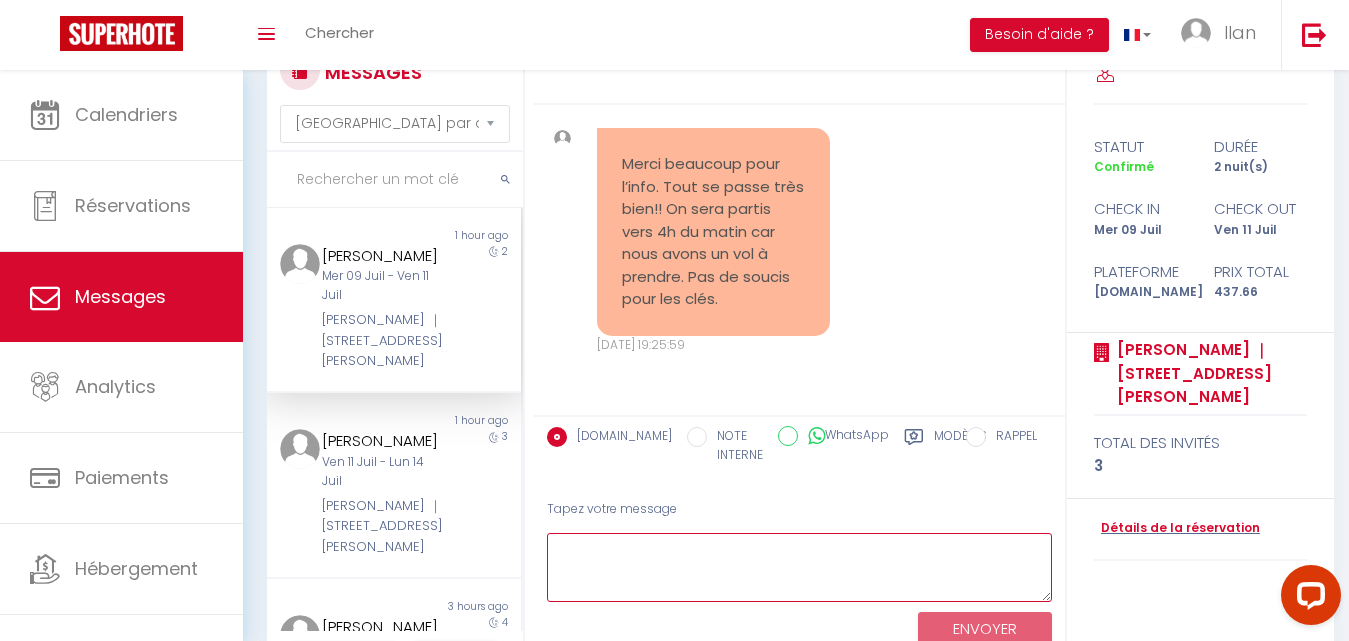 click at bounding box center [799, 567] 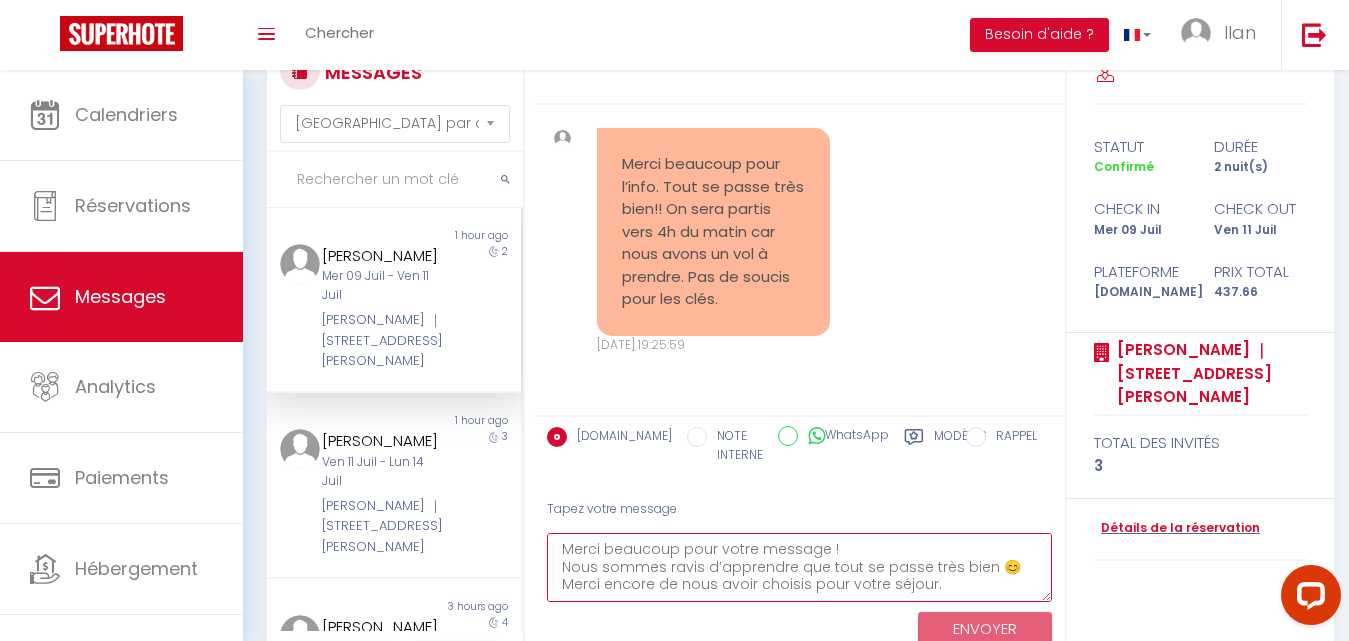 scroll, scrollTop: 47, scrollLeft: 0, axis: vertical 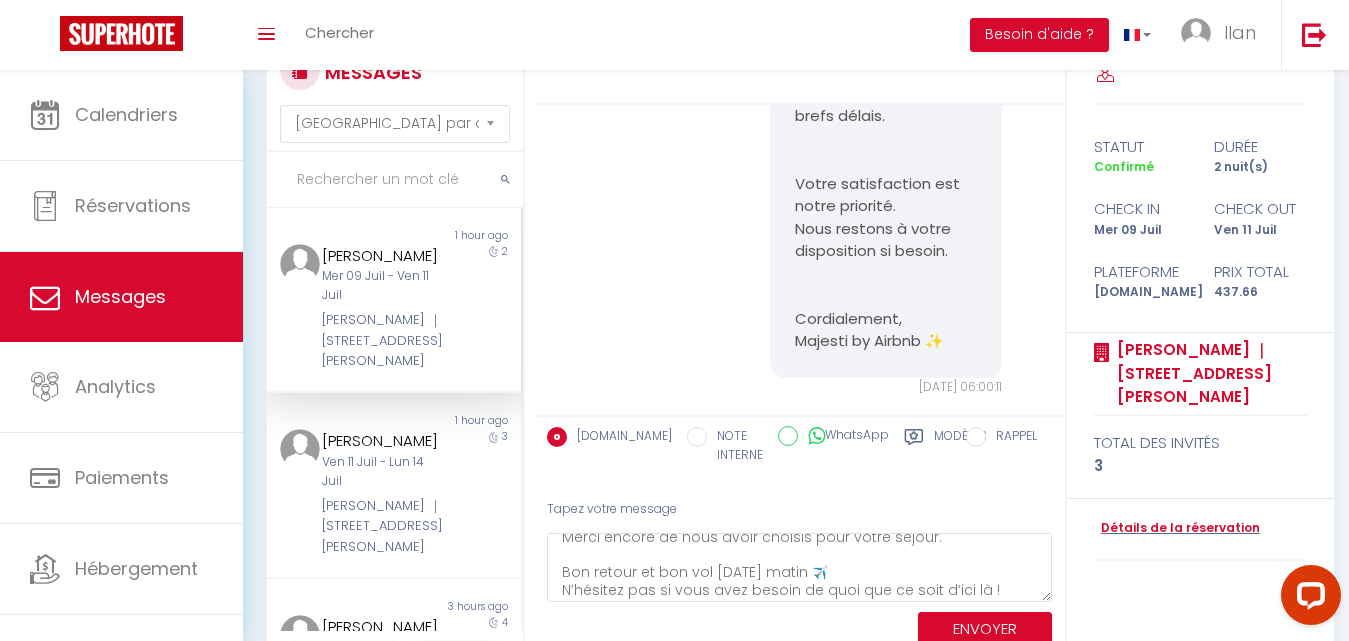 drag, startPoint x: 948, startPoint y: 210, endPoint x: 848, endPoint y: 207, distance: 100.04499 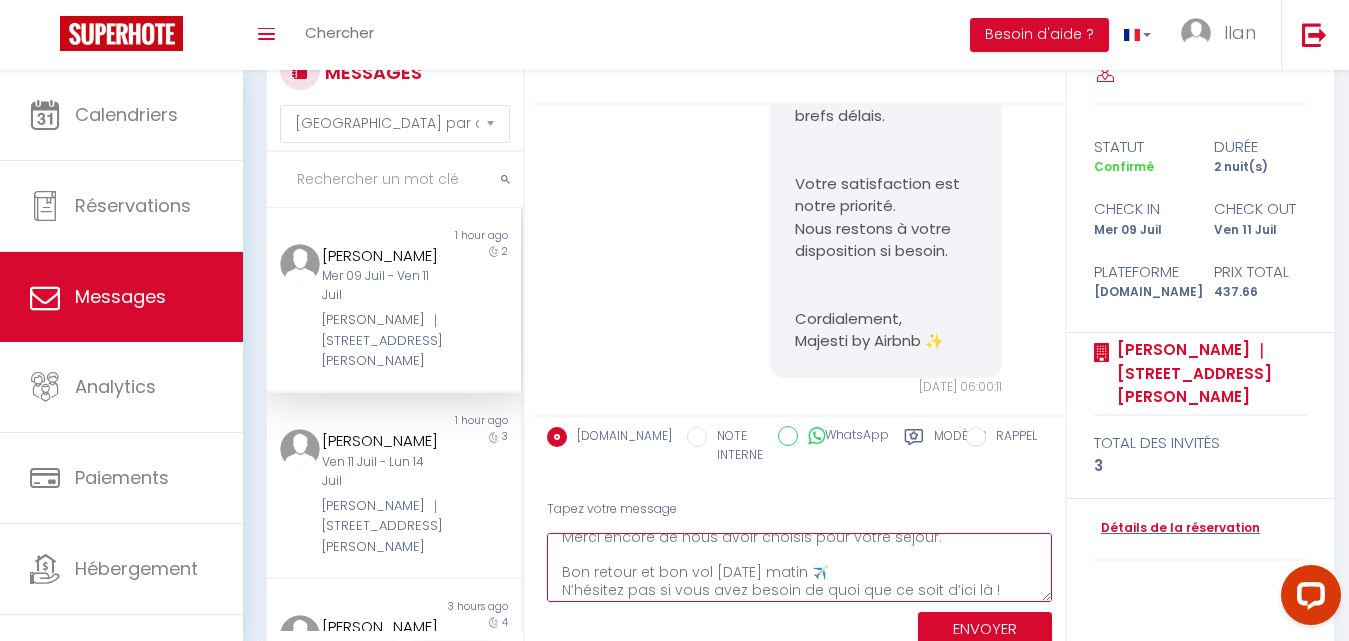 click on "Merci beaucoup pour votre message !
Nous sommes ravis d’apprendre que tout se passe très bien 😊
Merci encore de nous avoir choisis pour votre séjour.
Bon retour et bon vol [DATE] matin ✈️
N’hésitez pas si vous avez besoin de quoi que ce soit d’ici là !" at bounding box center [799, 567] 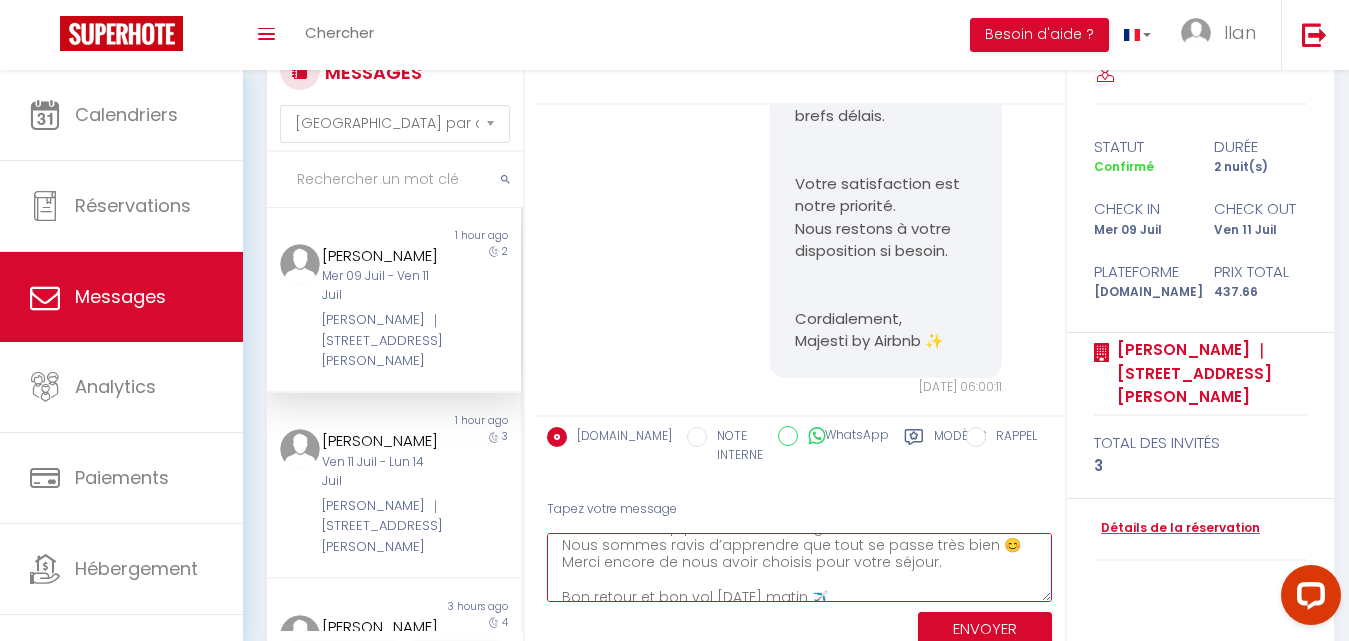 scroll, scrollTop: 4, scrollLeft: 0, axis: vertical 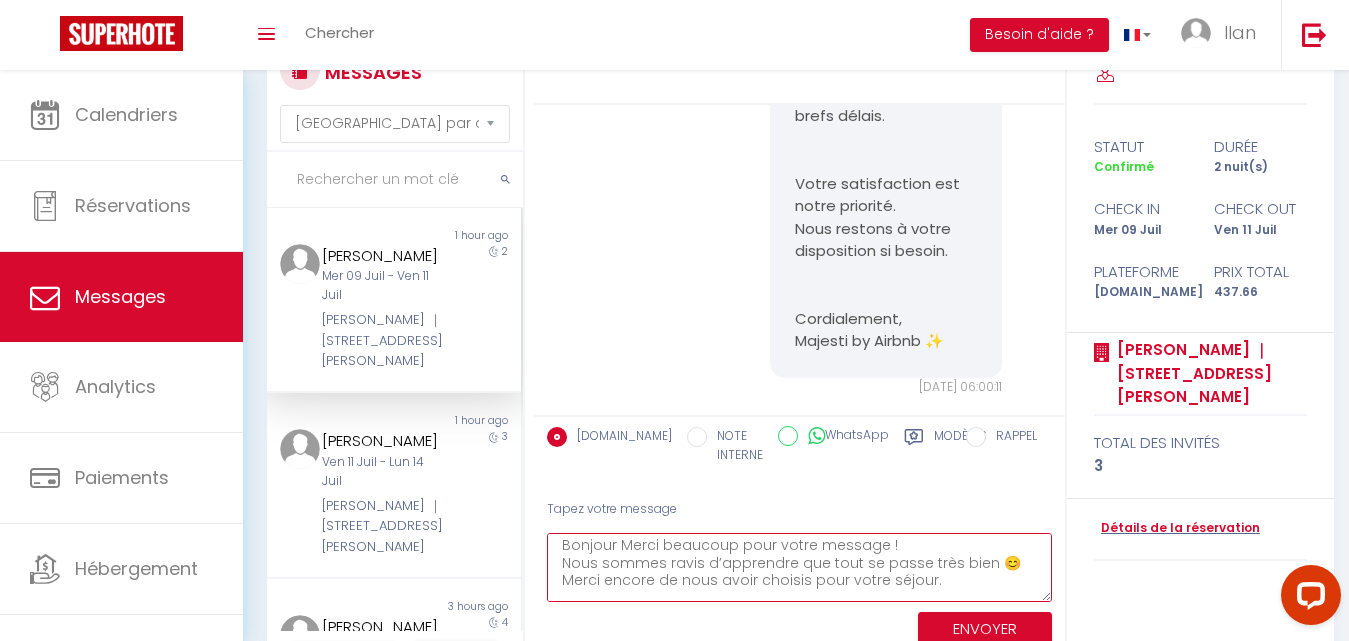 paste on "[PERSON_NAME] ," 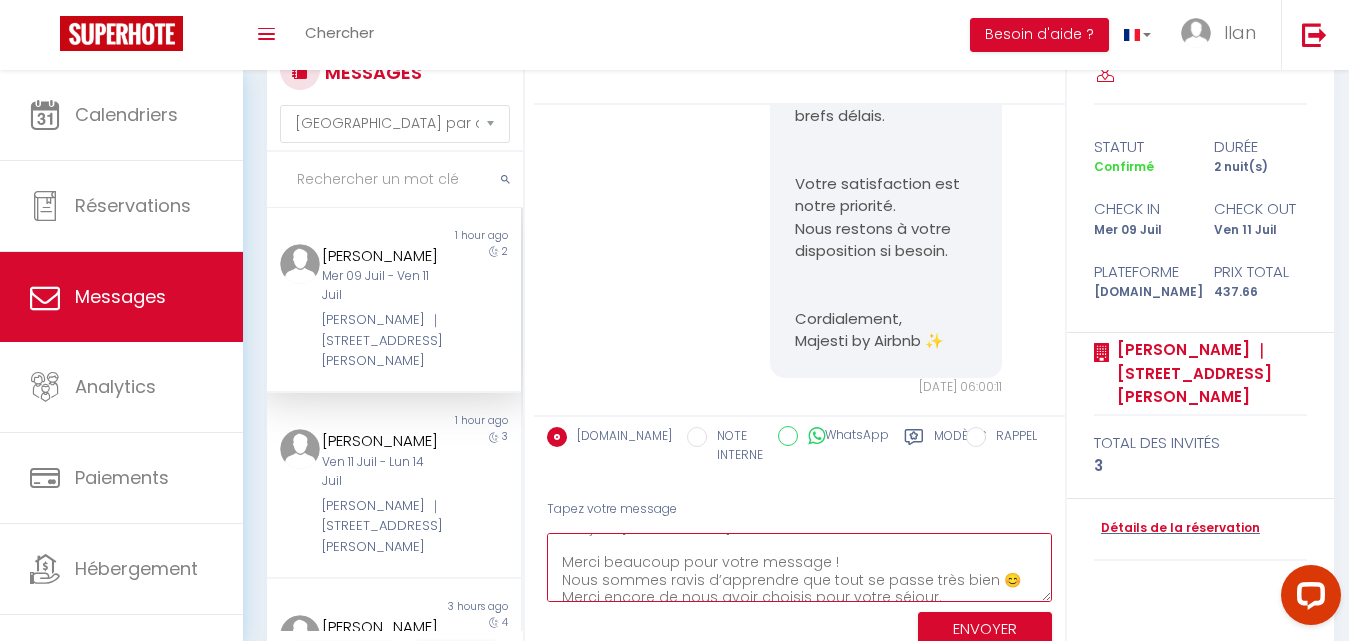 scroll, scrollTop: 39, scrollLeft: 0, axis: vertical 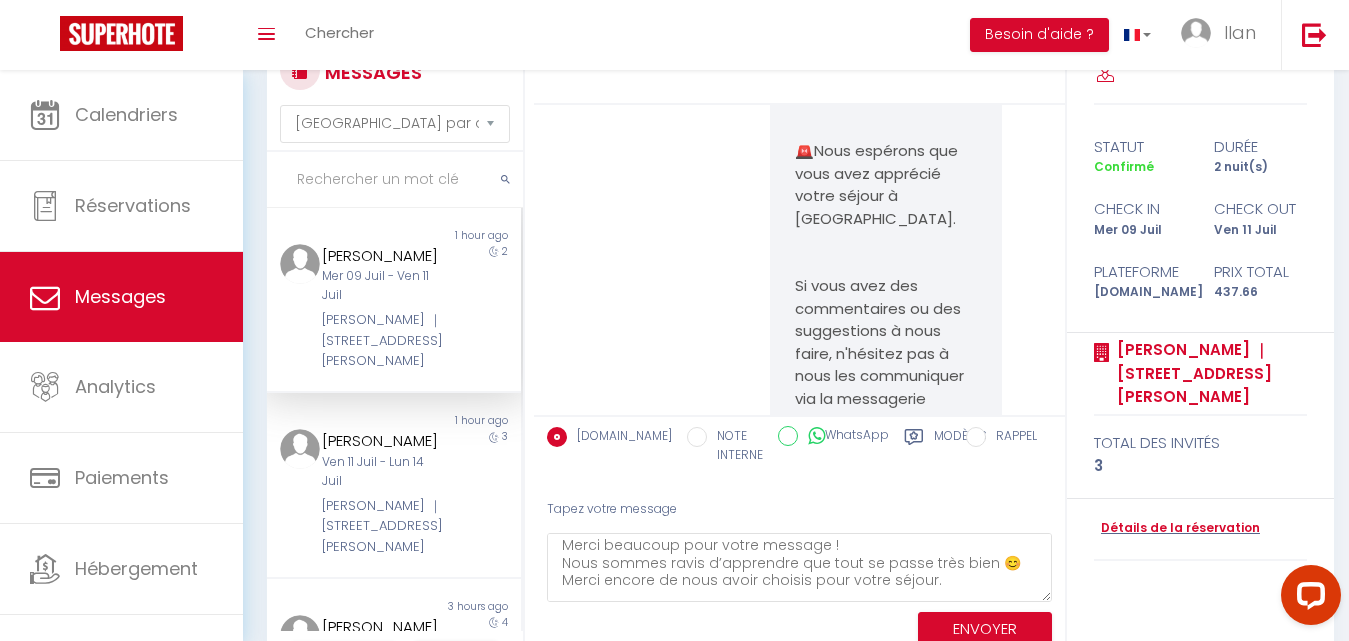 drag, startPoint x: 940, startPoint y: 299, endPoint x: 789, endPoint y: 274, distance: 153.05554 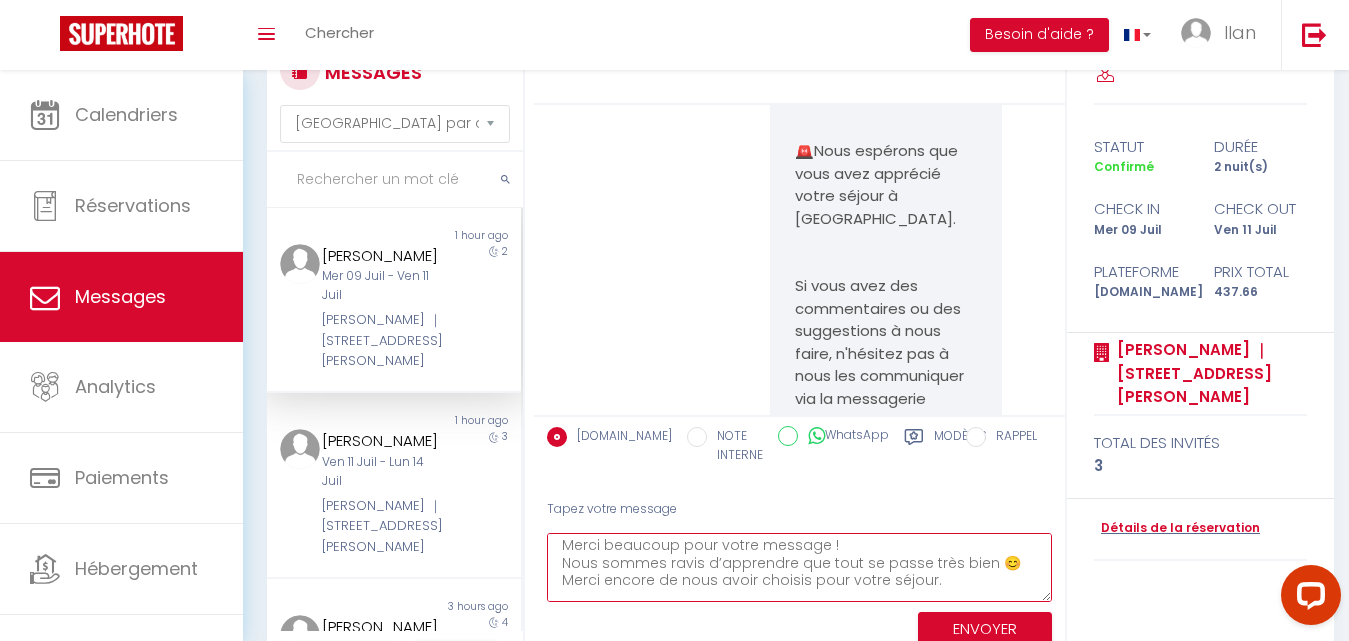 click on "Bonjour [PERSON_NAME] ,
Merci beaucoup pour votre message !
Nous sommes ravis d’apprendre que tout se passe très bien 😊
Merci encore de nous avoir choisis pour votre séjour.
Bon retour et bon vol [DATE] matin ✈️
N’hésitez pas si vous avez besoin de quoi que ce soit d’ici là !" at bounding box center (799, 567) 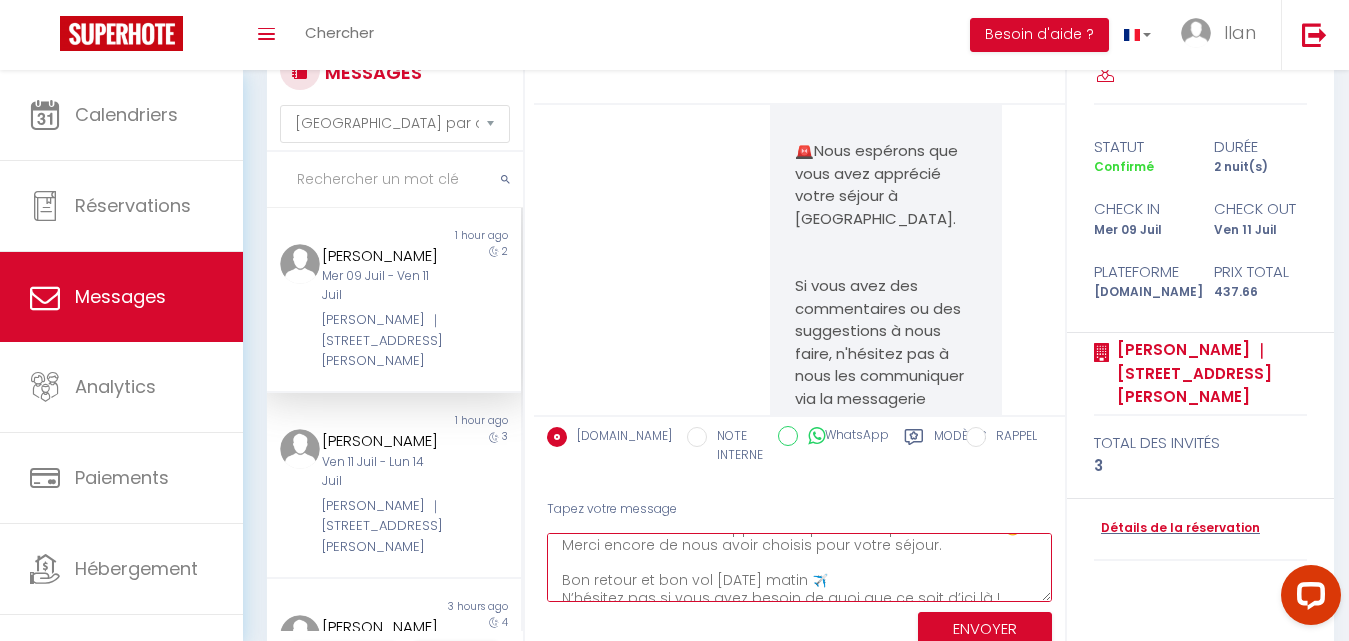 scroll, scrollTop: 57, scrollLeft: 0, axis: vertical 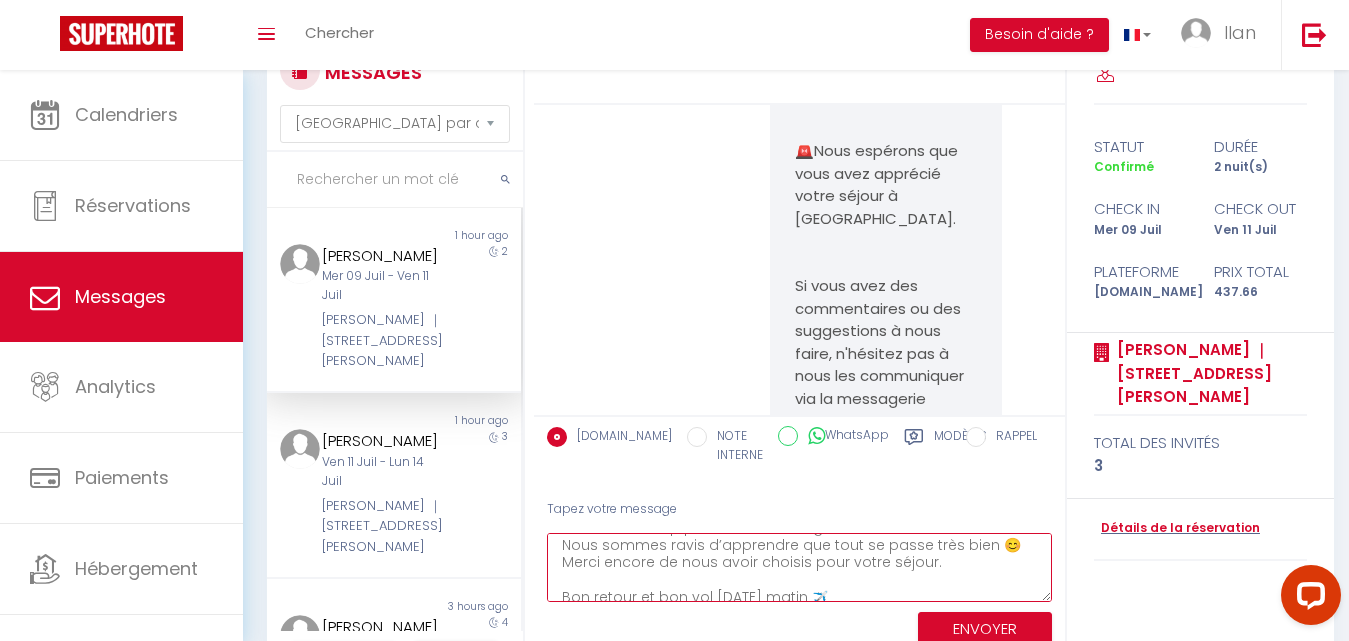 click on "Bonjour [PERSON_NAME] ,
Merci beaucoup pour votre message !
Nous sommes ravis d’apprendre que tout se passe très bien 😊
Merci encore de nous avoir choisis pour votre séjour.
Bon retour et bon vol [DATE] matin ✈️
N’hésitez pas si vous avez besoin de quoi que ce soit d’ici là !" at bounding box center [799, 567] 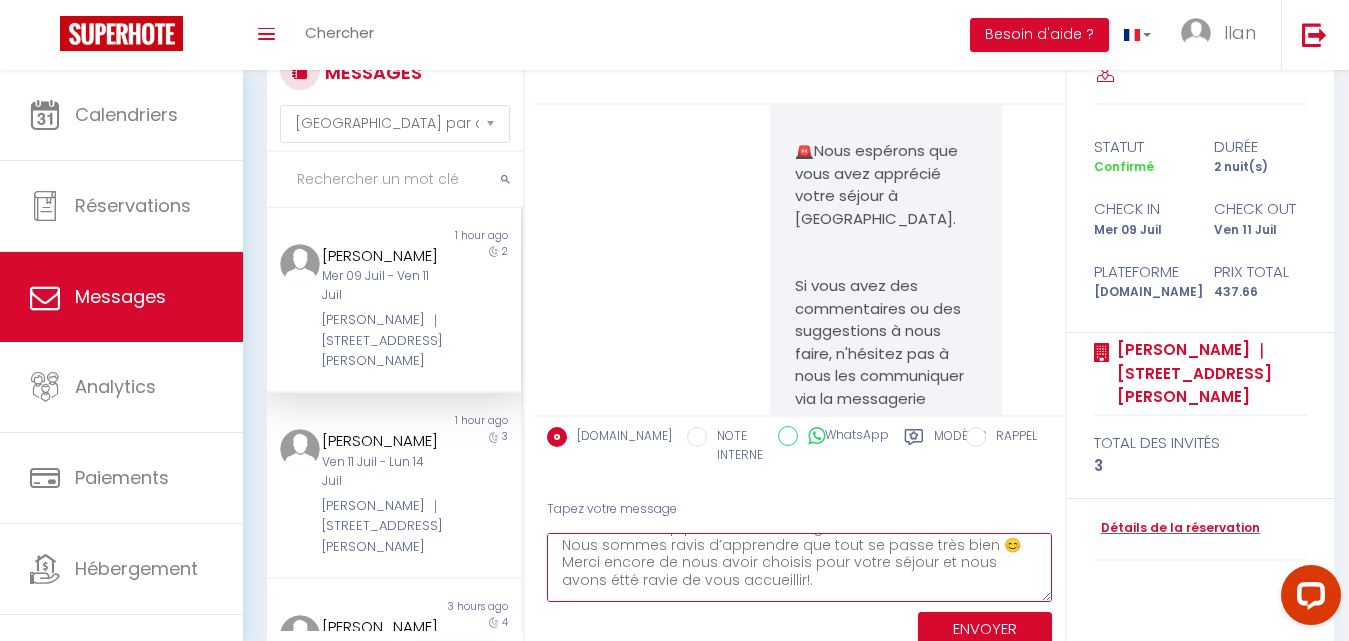 click on "Bonjour [PERSON_NAME] ,
Merci beaucoup pour votre message !
Nous sommes ravis d’apprendre que tout se passe très bien 😊
Merci encore de nous avoir choisis pour votre séjour et nous avons étté ravie de vous accueillir!.
Bon retour et bon vol [DATE] matin ✈️
N’hésitez pas si vous avez besoin de quoi que ce soit d’ici là !" at bounding box center (799, 567) 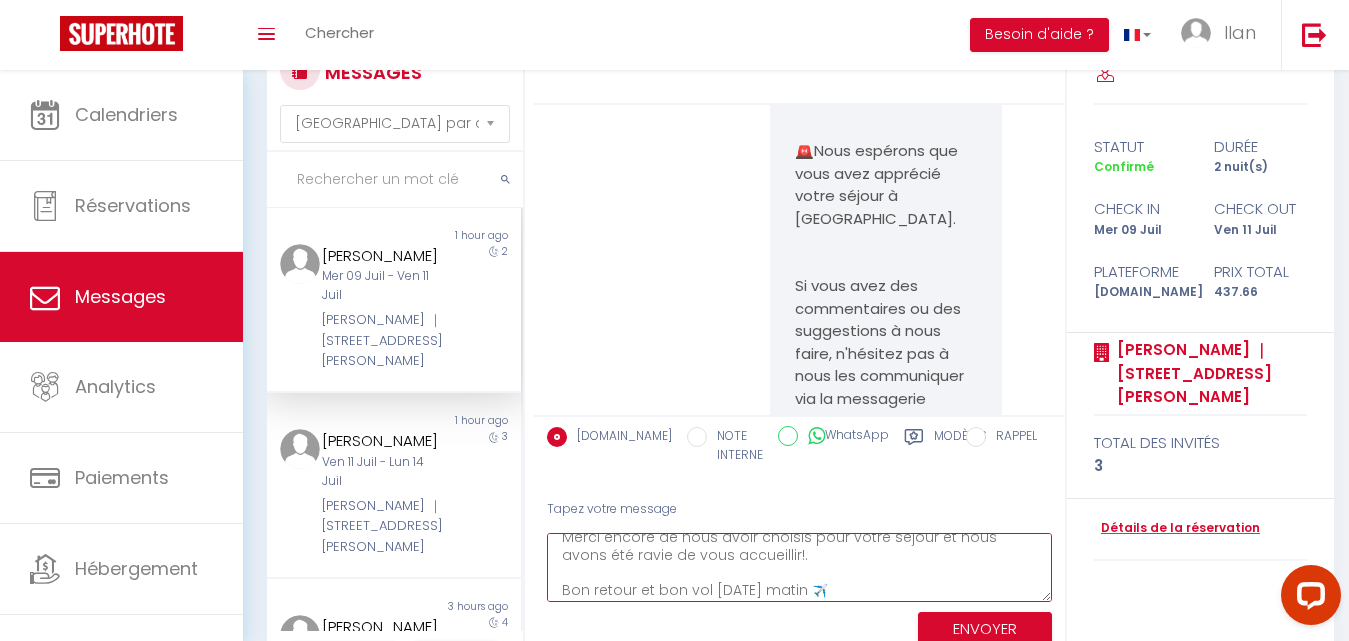 scroll, scrollTop: 99, scrollLeft: 0, axis: vertical 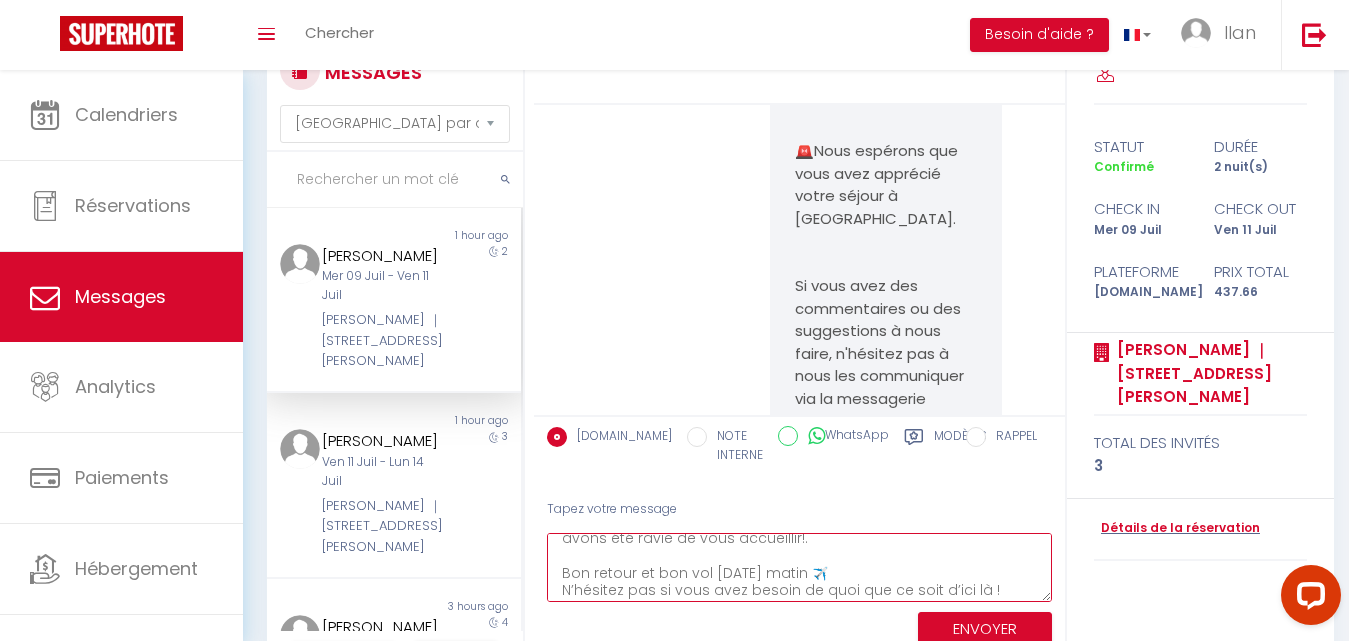 click on "Bonjour [PERSON_NAME] ,
Merci beaucoup pour votre message !
Nous sommes ravis d’apprendre que tout se passe très bien 😊
Merci encore de nous avoir choisis pour votre séjour et nous avons été ravie de vous accueillir!.
Bon retour et bon vol [DATE] matin ✈️
N’hésitez pas si vous avez besoin de quoi que ce soit d’ici là !" at bounding box center (799, 567) 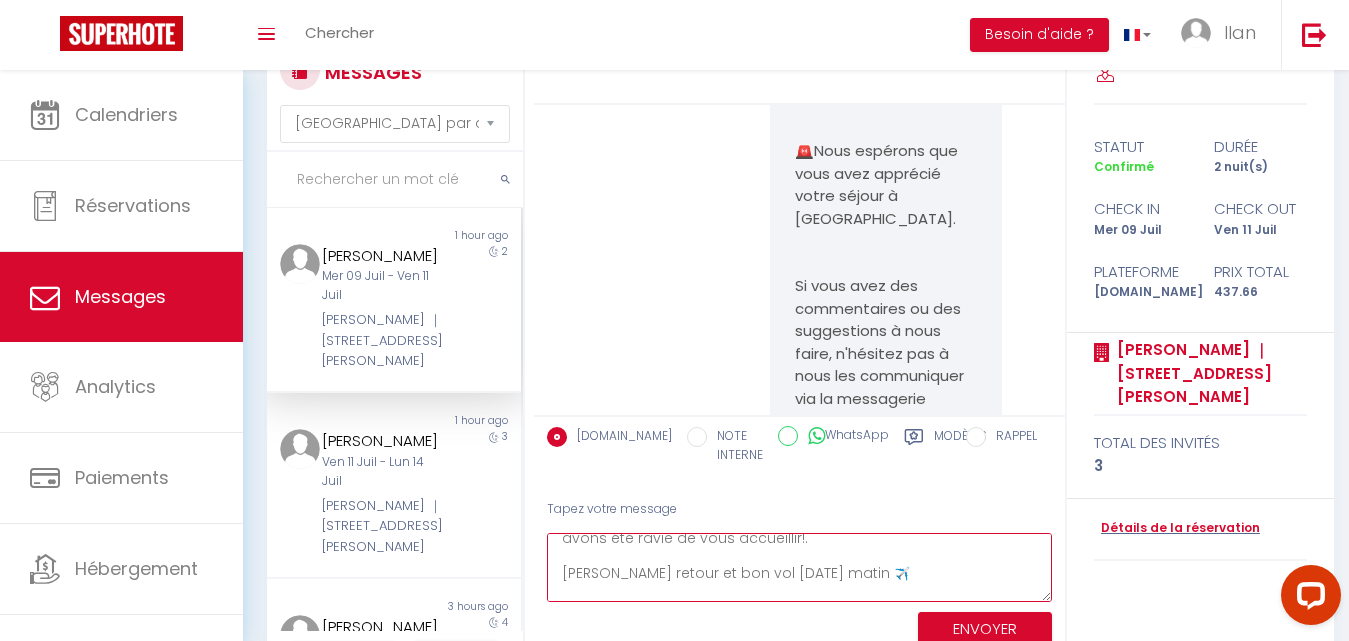 scroll, scrollTop: 122, scrollLeft: 0, axis: vertical 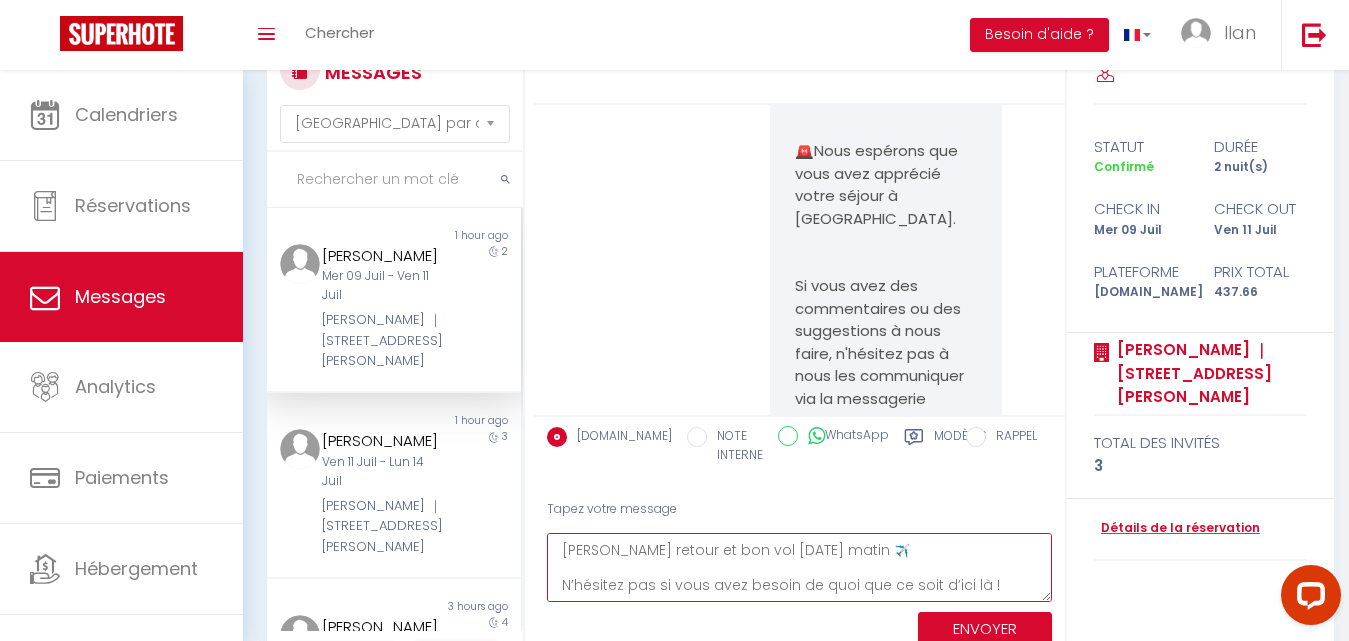 click on "Bonjour [PERSON_NAME] ,
Merci beaucoup pour votre message !
Nous sommes ravis d’apprendre que tout se passe très bien 😊
Merci encore de nous avoir choisis pour votre séjour et nous avons été ravie de vous accueillir!.
[PERSON_NAME] retour et bon vol [DATE] matin ✈️
N’hésitez pas si vous avez besoin de quoi que ce soit d’ici là !" at bounding box center (799, 567) 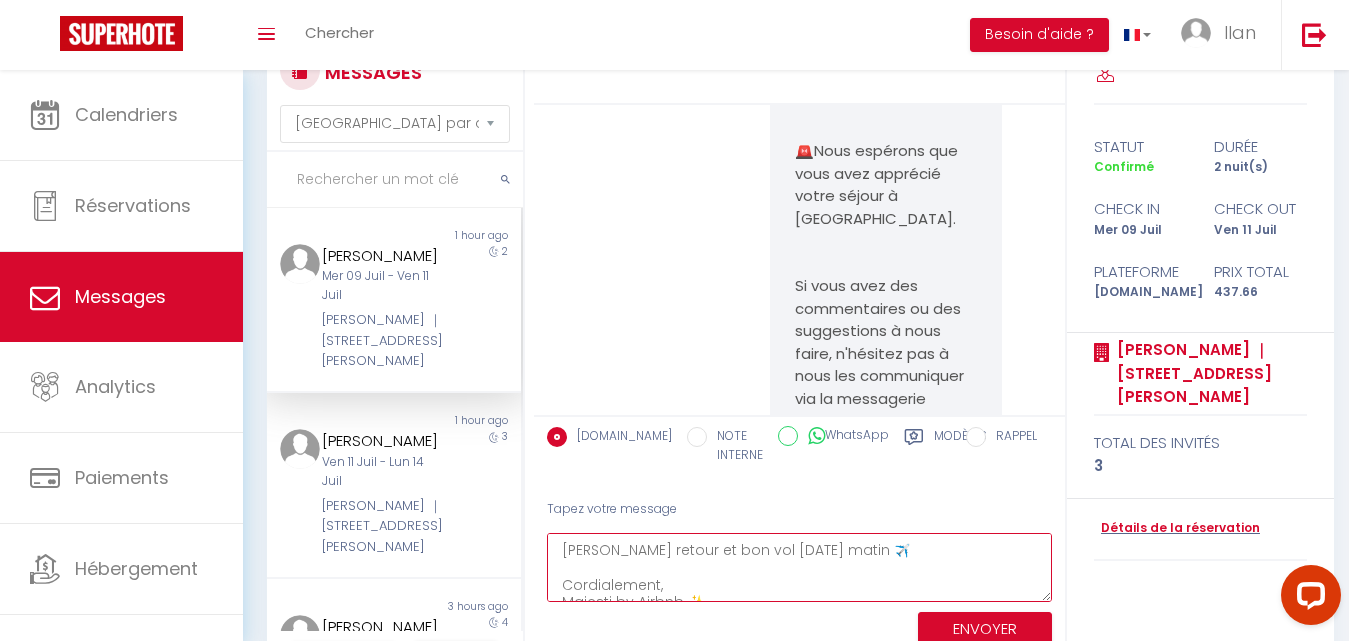 scroll, scrollTop: 140, scrollLeft: 0, axis: vertical 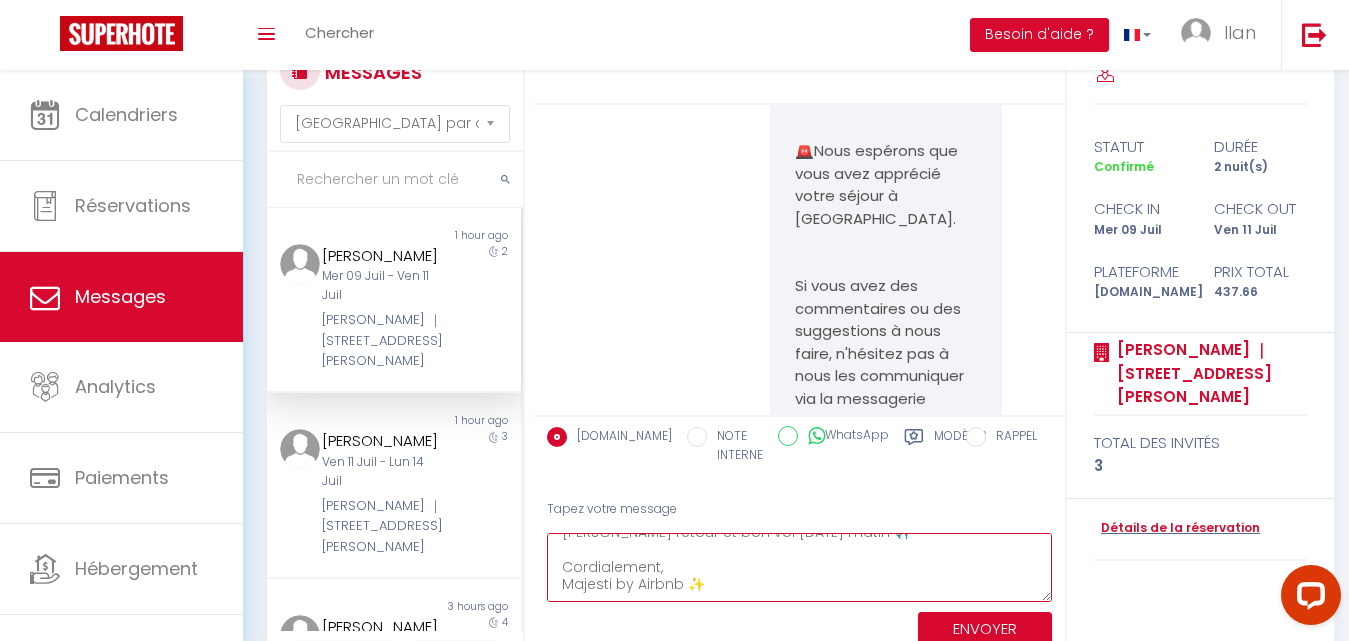 drag, startPoint x: 684, startPoint y: 589, endPoint x: 614, endPoint y: 589, distance: 70 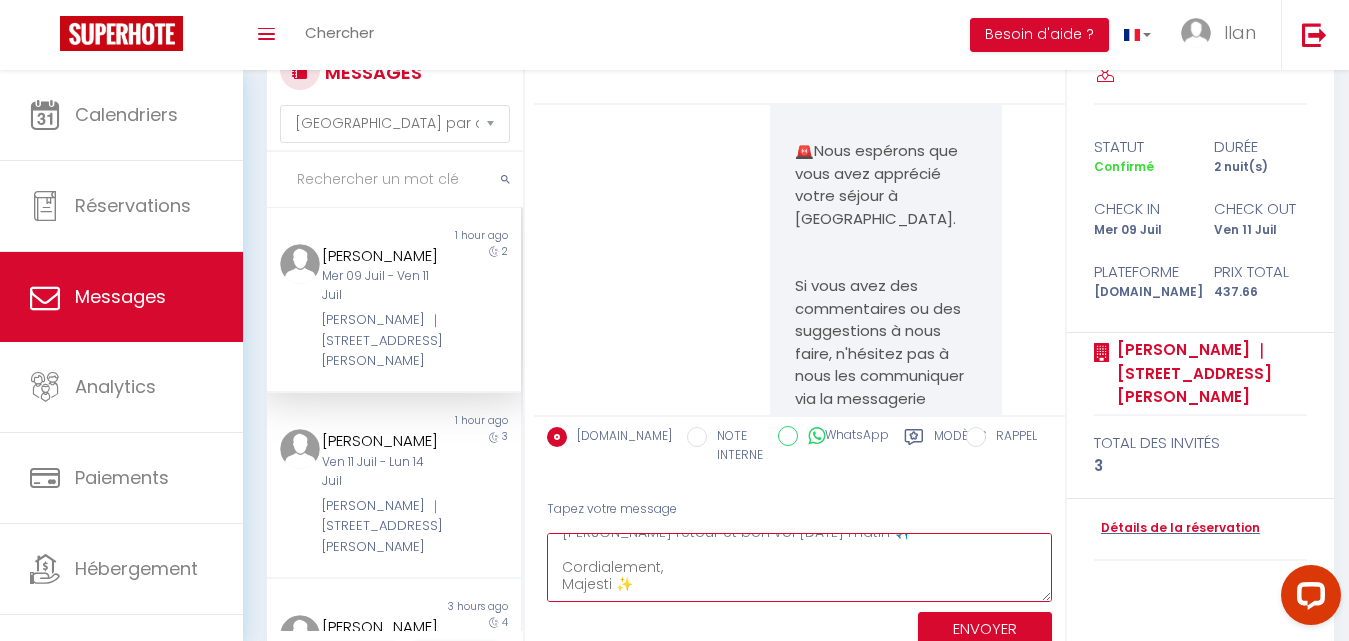 type on "Bonjour [PERSON_NAME] ,
Merci beaucoup pour votre message !
Nous sommes ravis d’apprendre que tout se passe très bien 😊
Merci encore de nous avoir choisis pour votre séjour et nous avons été ravie de vous accueillir!.
[PERSON_NAME] retour et bon vol [DATE] matin ✈️
Cordialement,
Majesti ✨" 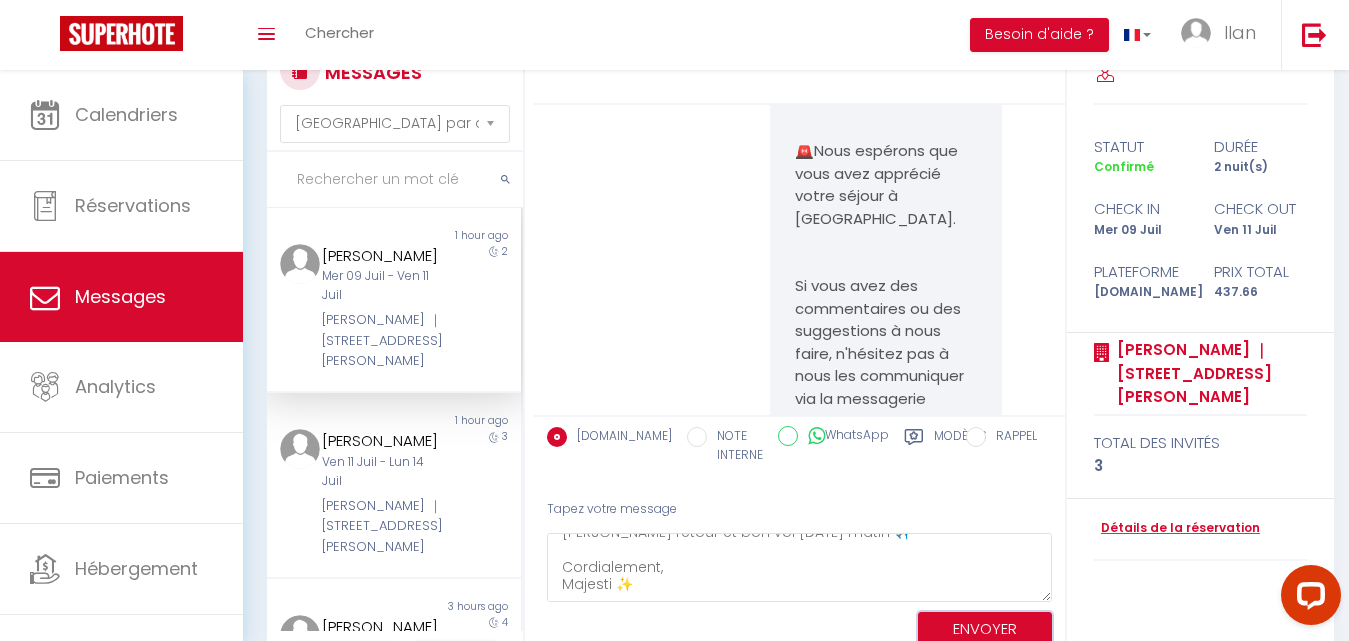 click on "ENVOYER" at bounding box center (985, 629) 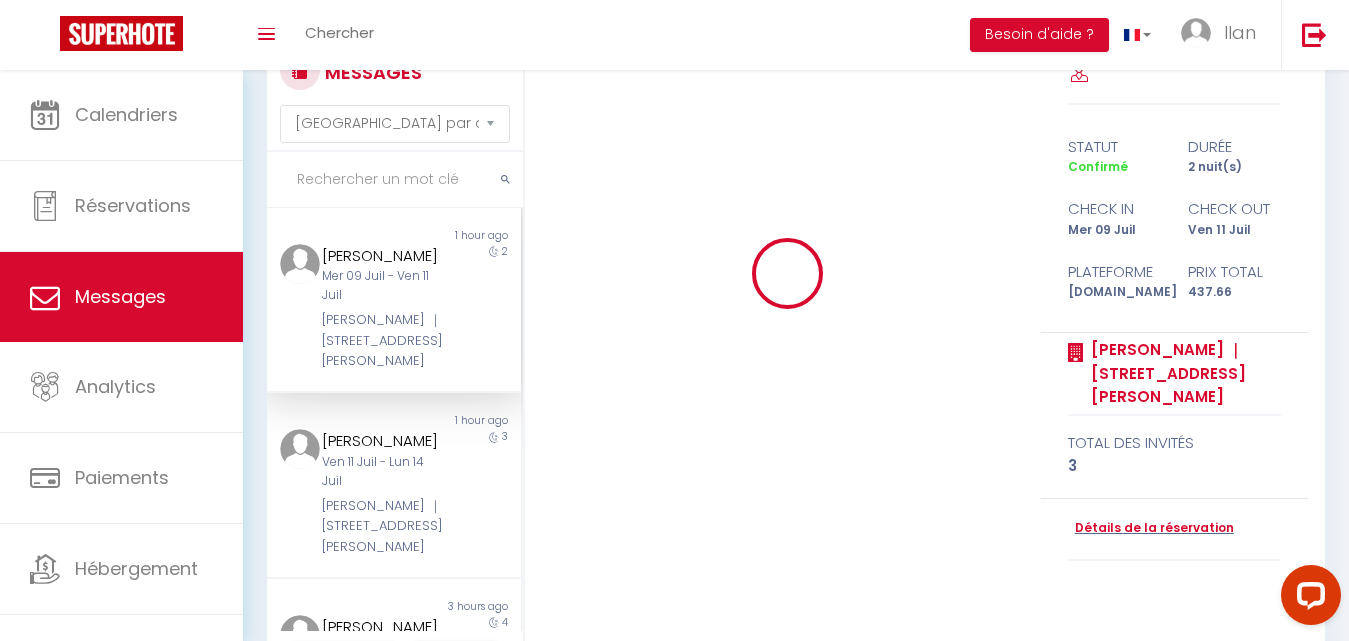 type 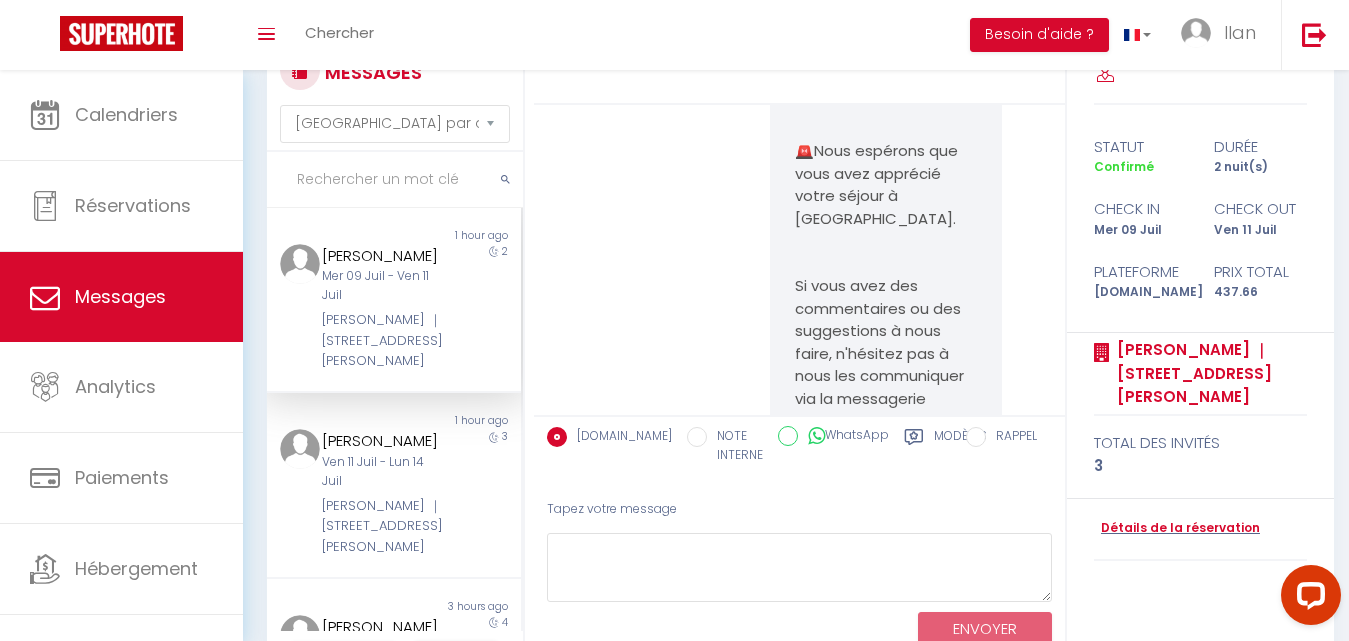 scroll, scrollTop: 14398, scrollLeft: 0, axis: vertical 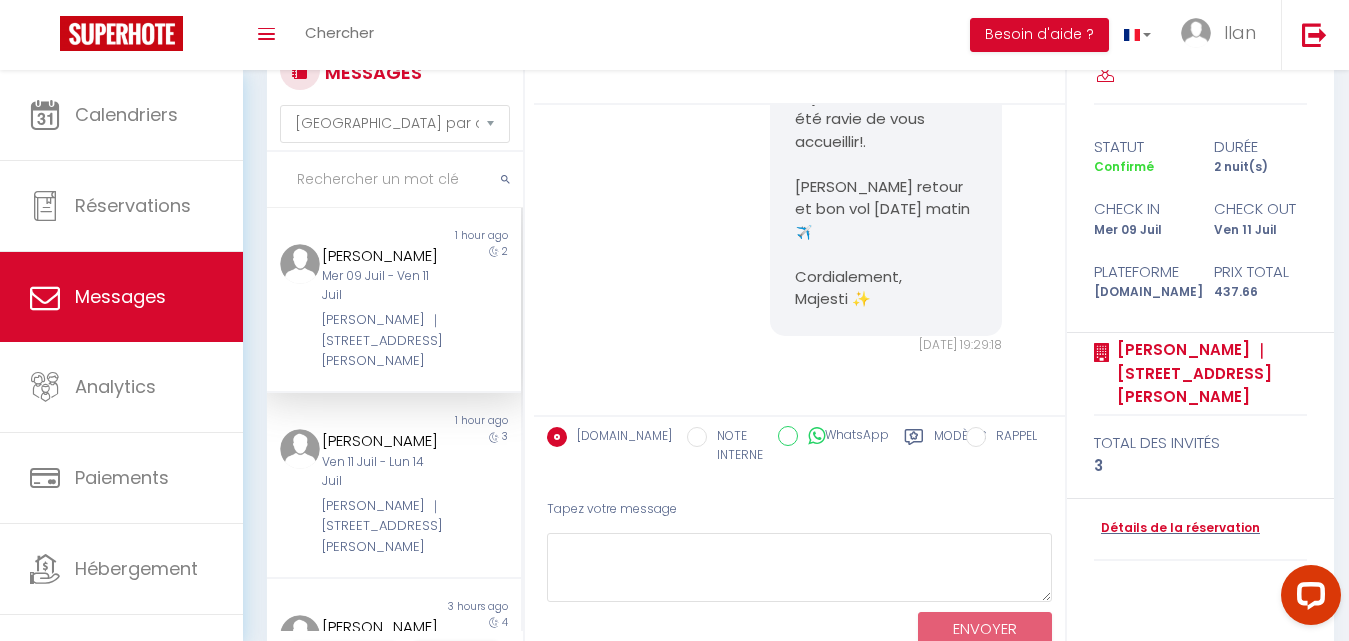 click at bounding box center (395, 180) 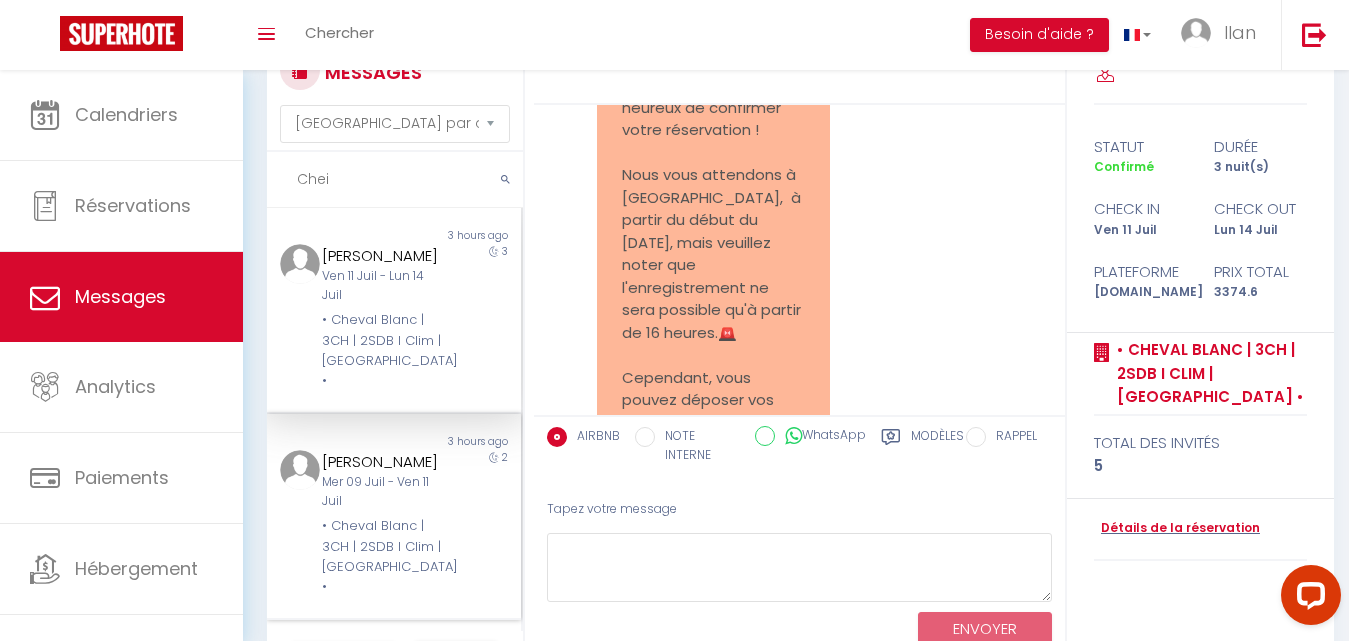 scroll, scrollTop: 10374, scrollLeft: 0, axis: vertical 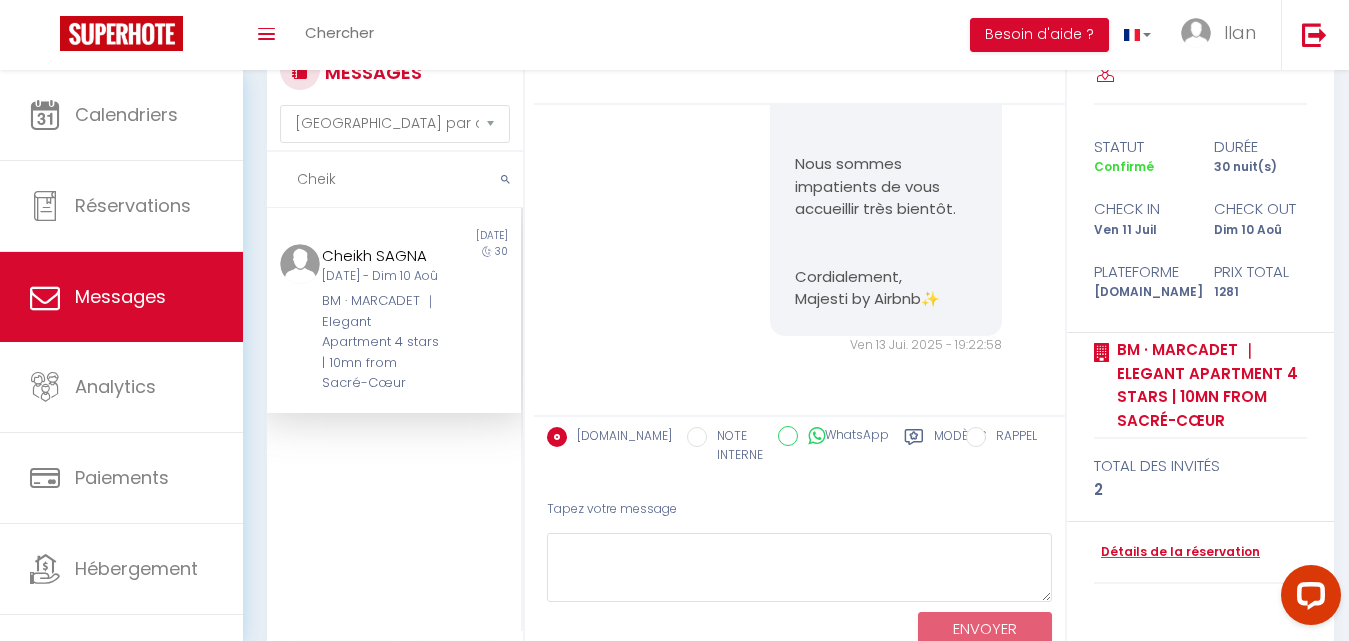 type on "Cheik" 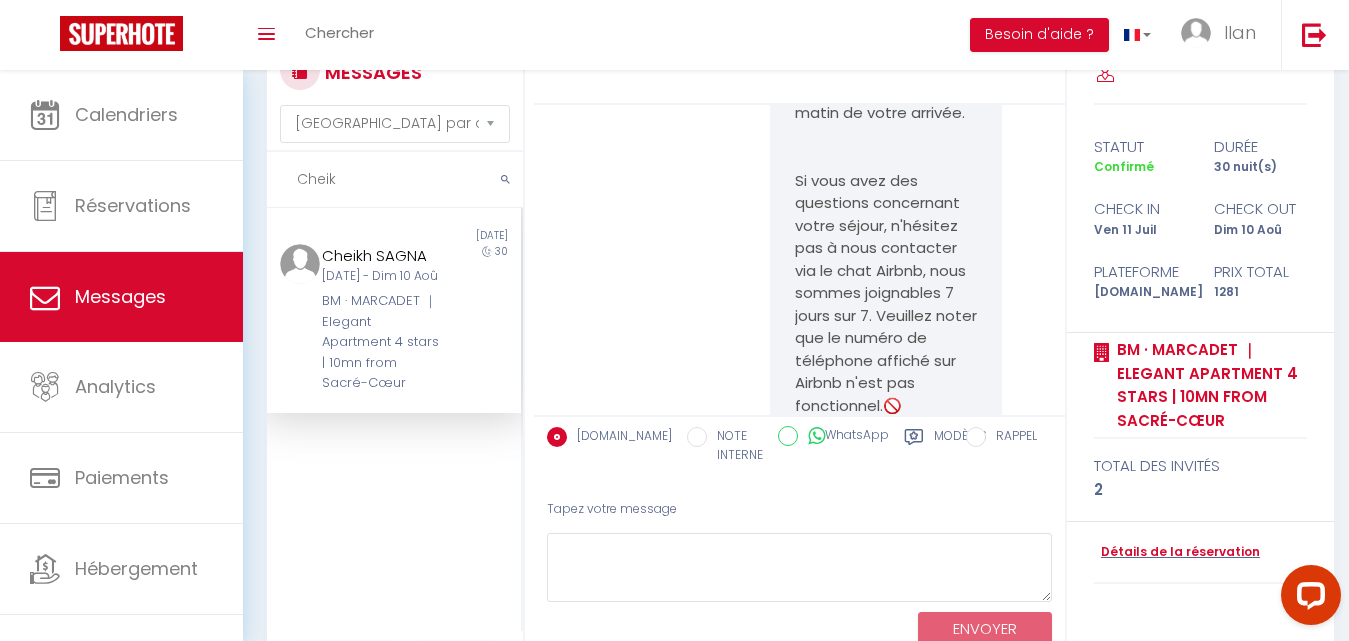 scroll, scrollTop: 0, scrollLeft: 0, axis: both 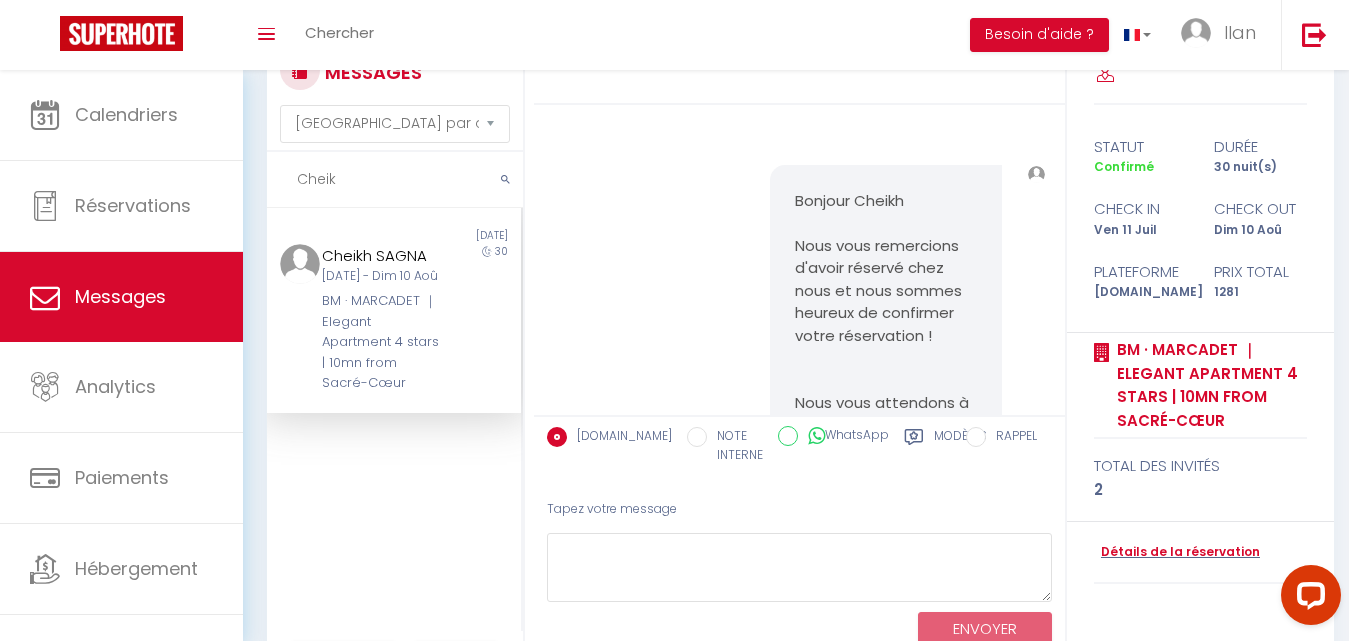 drag, startPoint x: 404, startPoint y: 184, endPoint x: 293, endPoint y: 183, distance: 111.0045 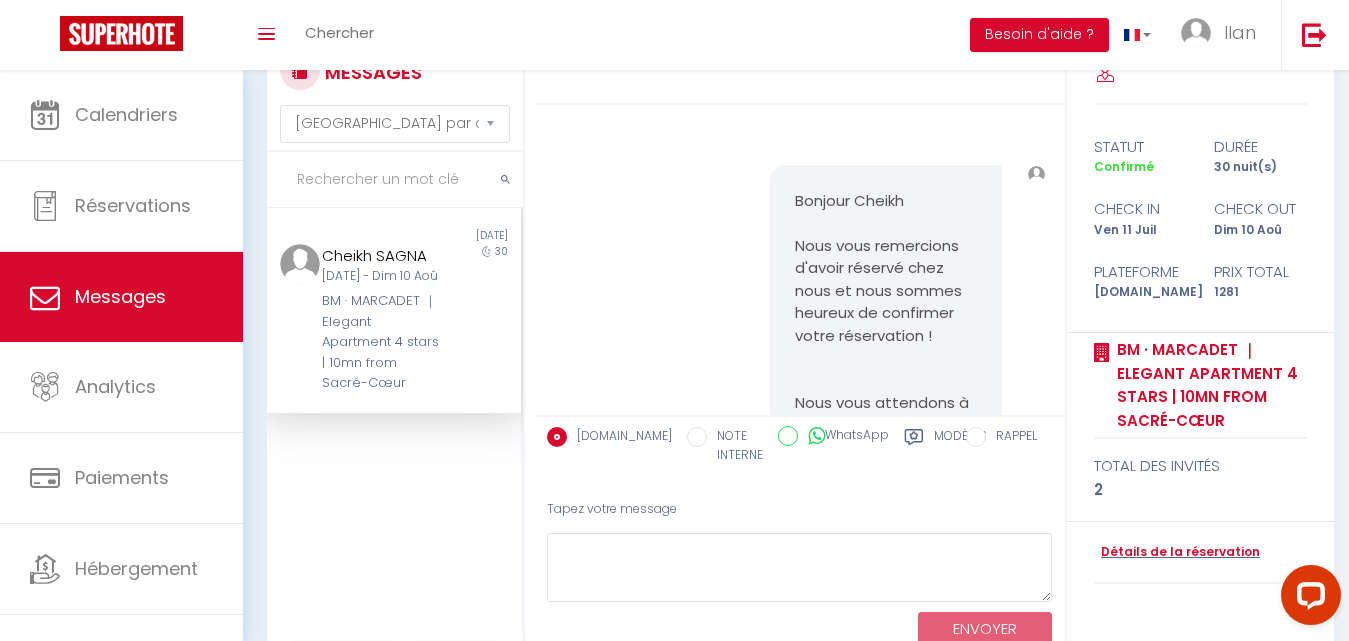 type 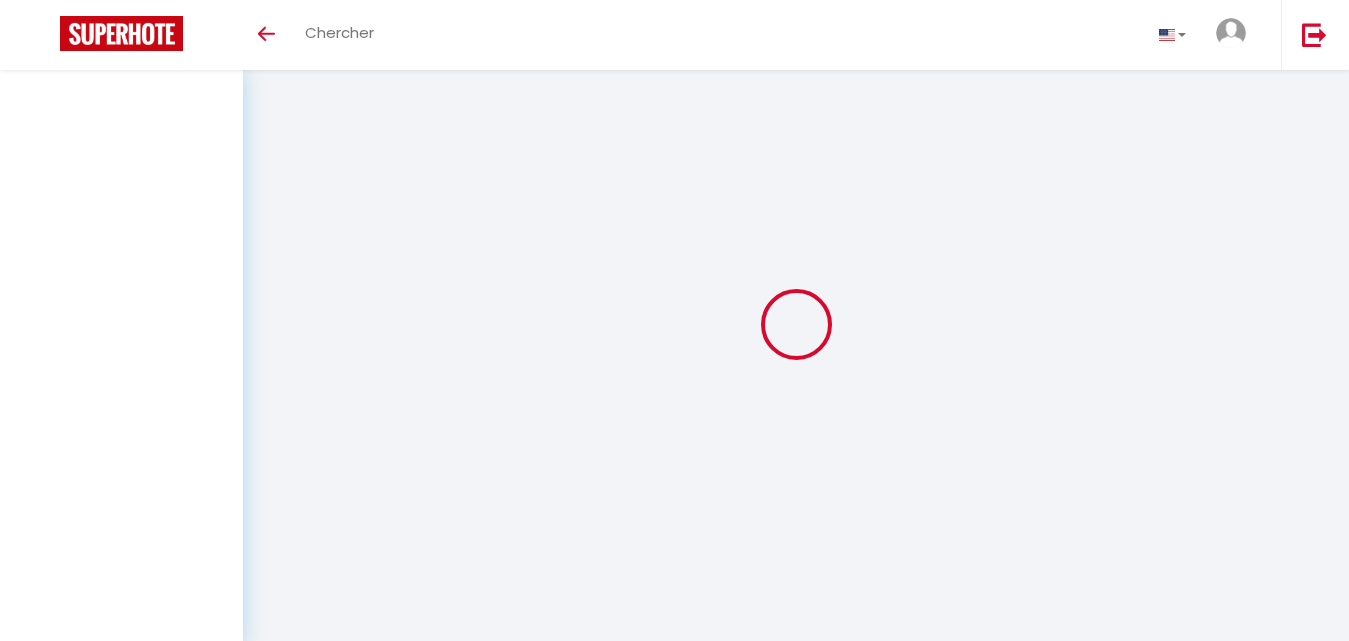 select on "message" 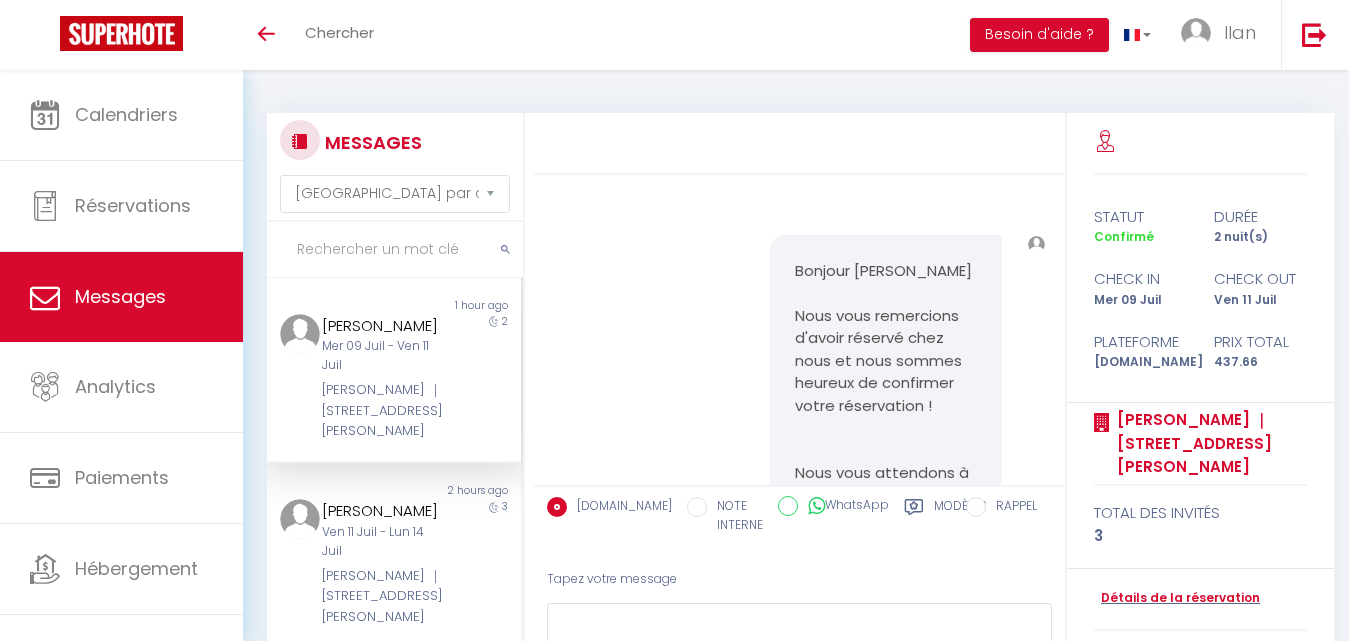 scroll, scrollTop: 70, scrollLeft: 0, axis: vertical 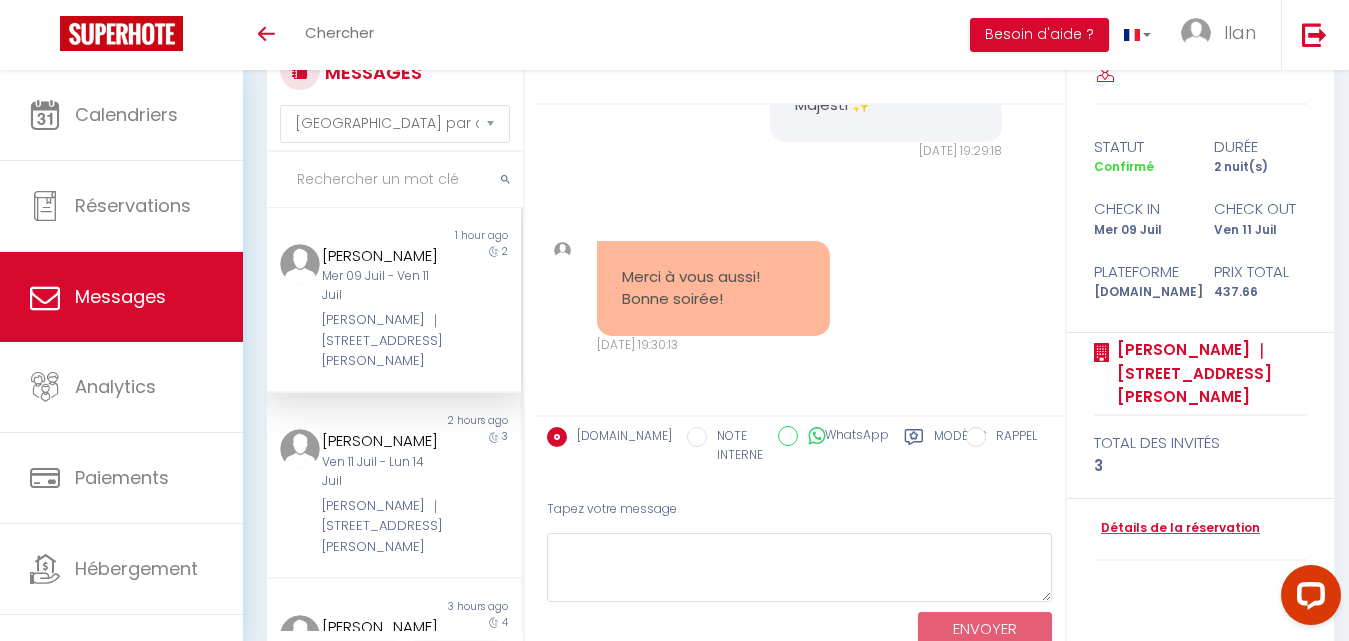 drag, startPoint x: 873, startPoint y: 126, endPoint x: 790, endPoint y: 269, distance: 165.34207 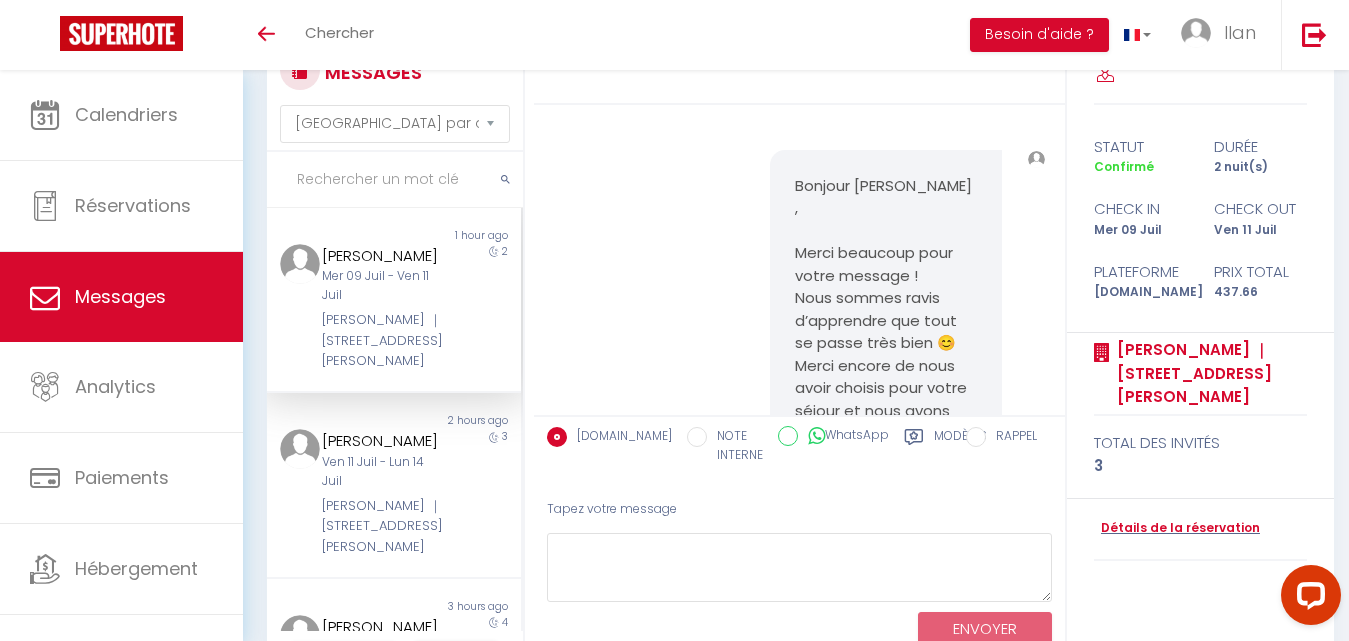 scroll, scrollTop: 14592, scrollLeft: 0, axis: vertical 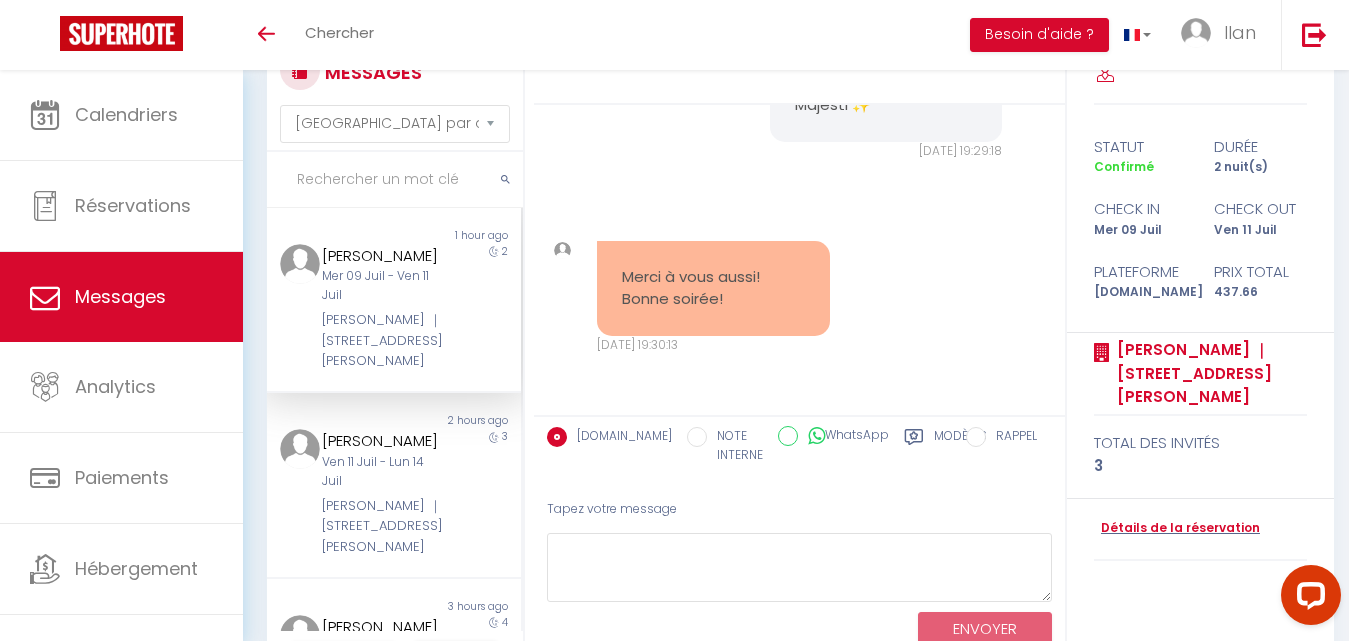 drag, startPoint x: 755, startPoint y: 308, endPoint x: 613, endPoint y: 278, distance: 145.13441 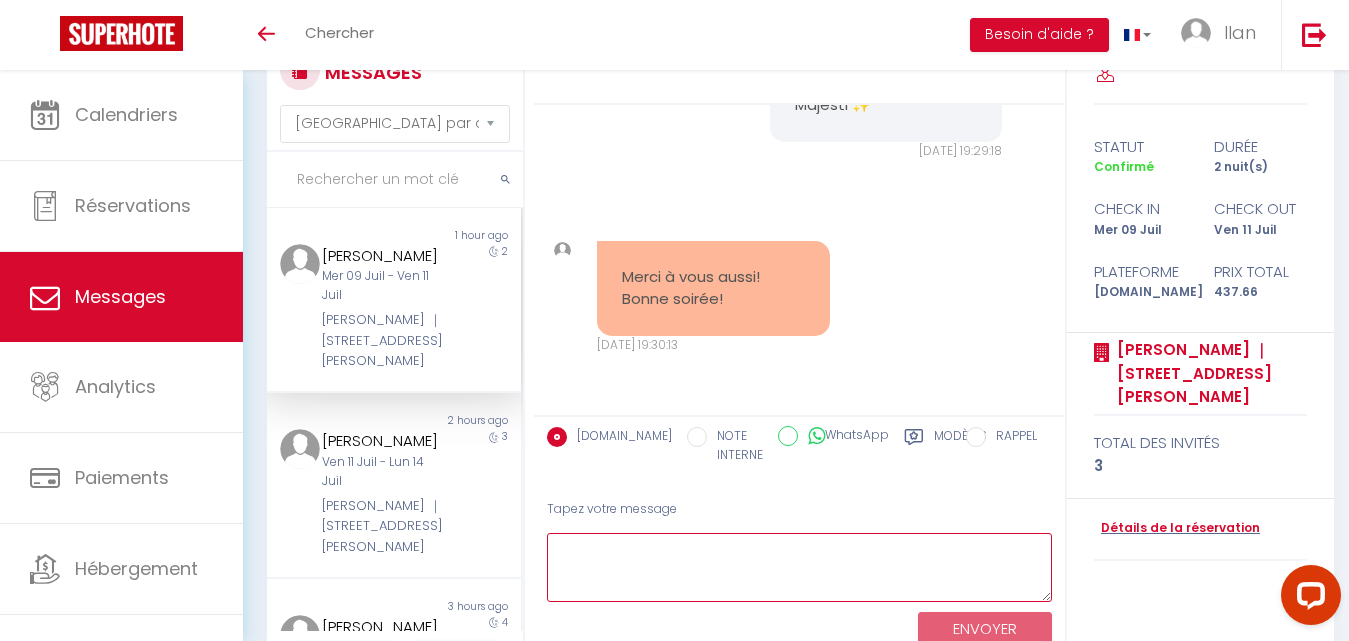 click at bounding box center [799, 567] 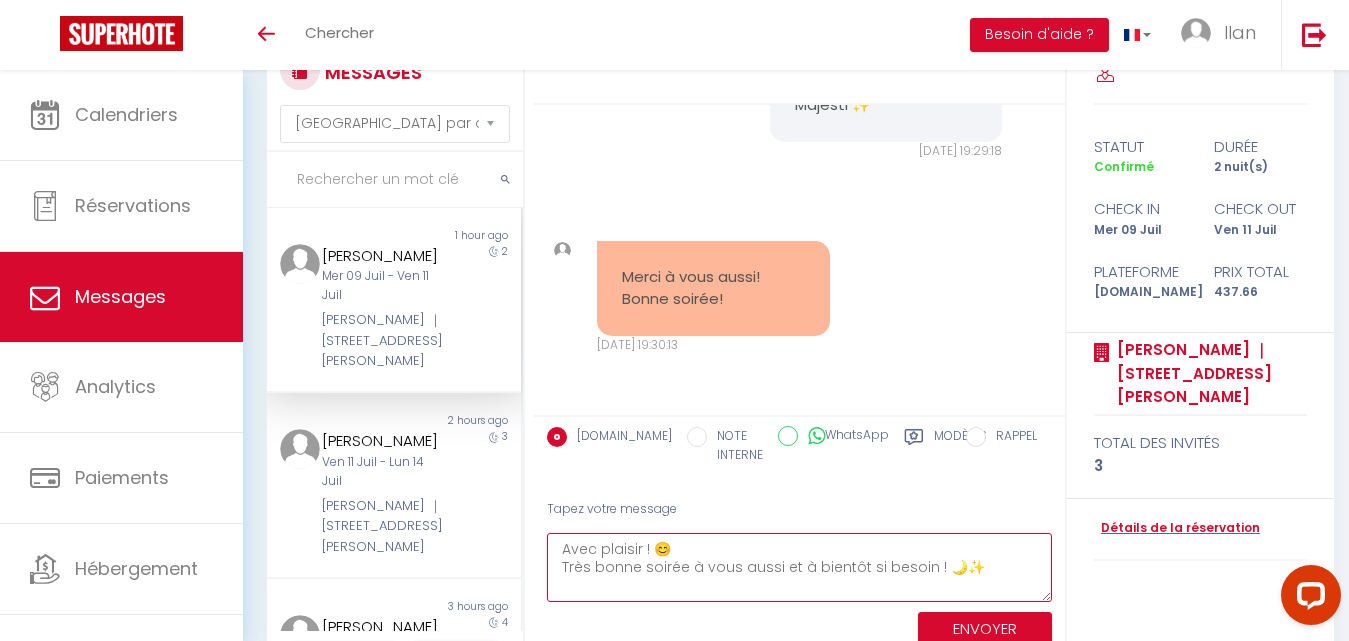 click on "Avec plaisir ! 😊
Très bonne soirée à vous aussi et à bientôt si besoin ! 🌙✨" at bounding box center [799, 567] 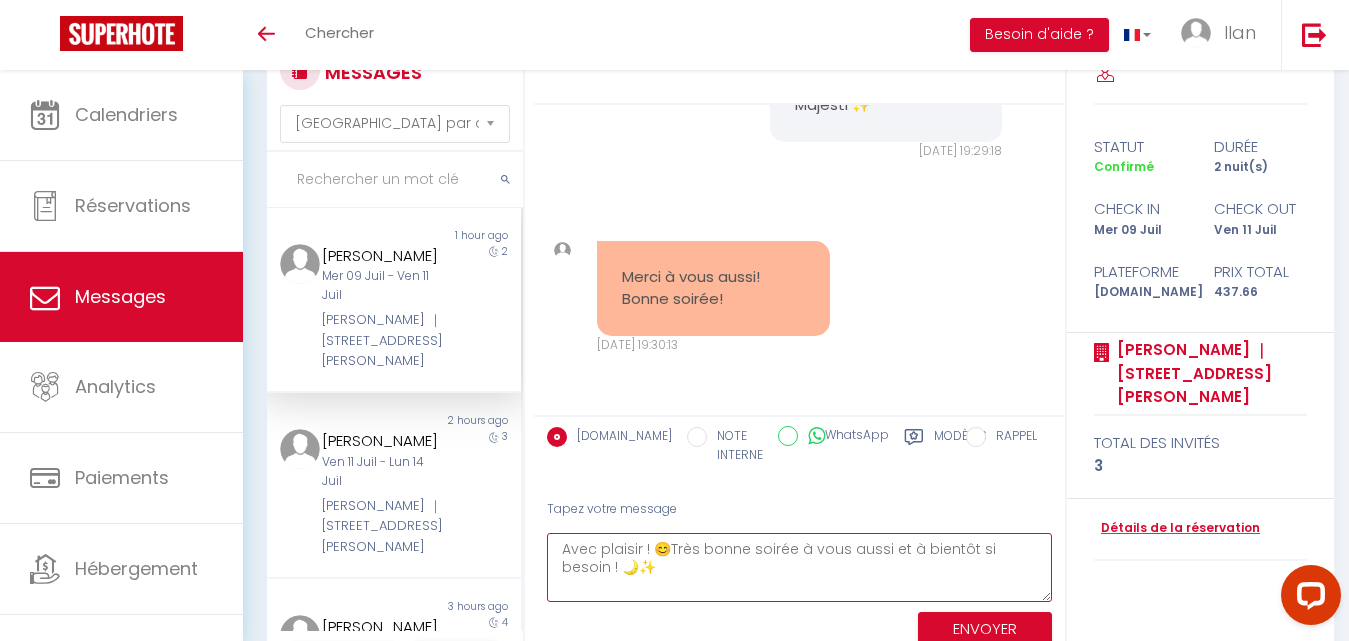 drag, startPoint x: 891, startPoint y: 550, endPoint x: 568, endPoint y: 569, distance: 323.55835 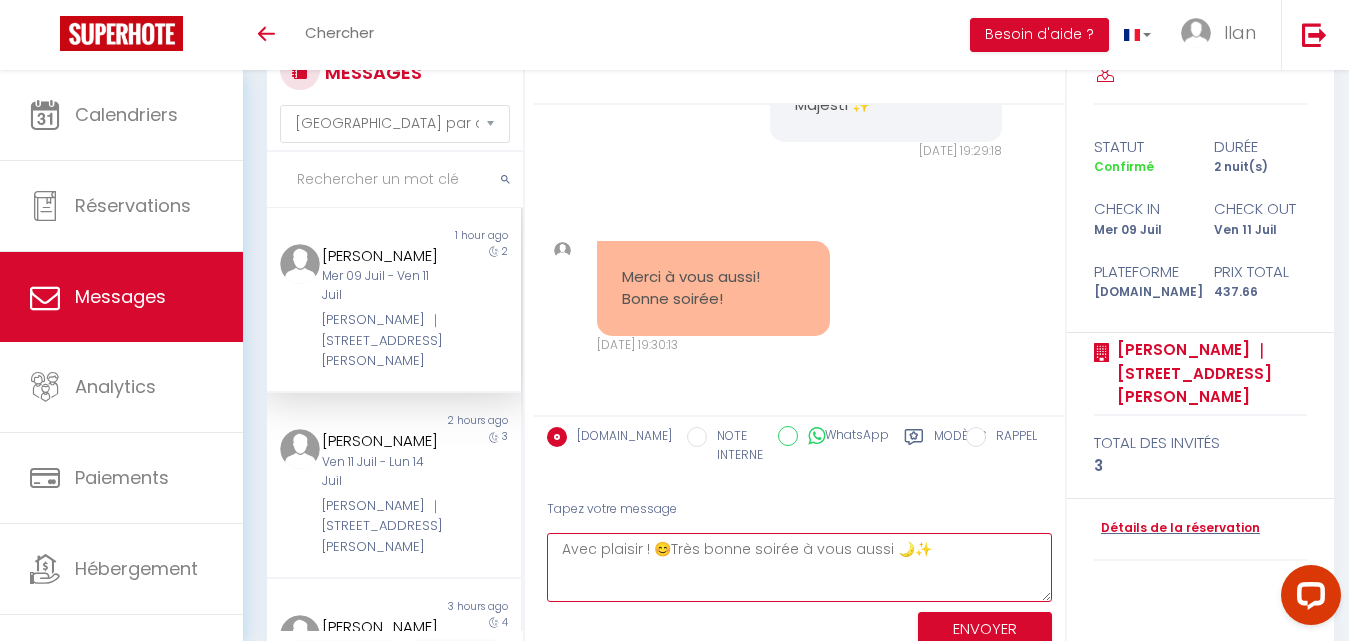 type on "Avec plaisir ! 😊Très bonne soirée à vous aussi 🌙✨" 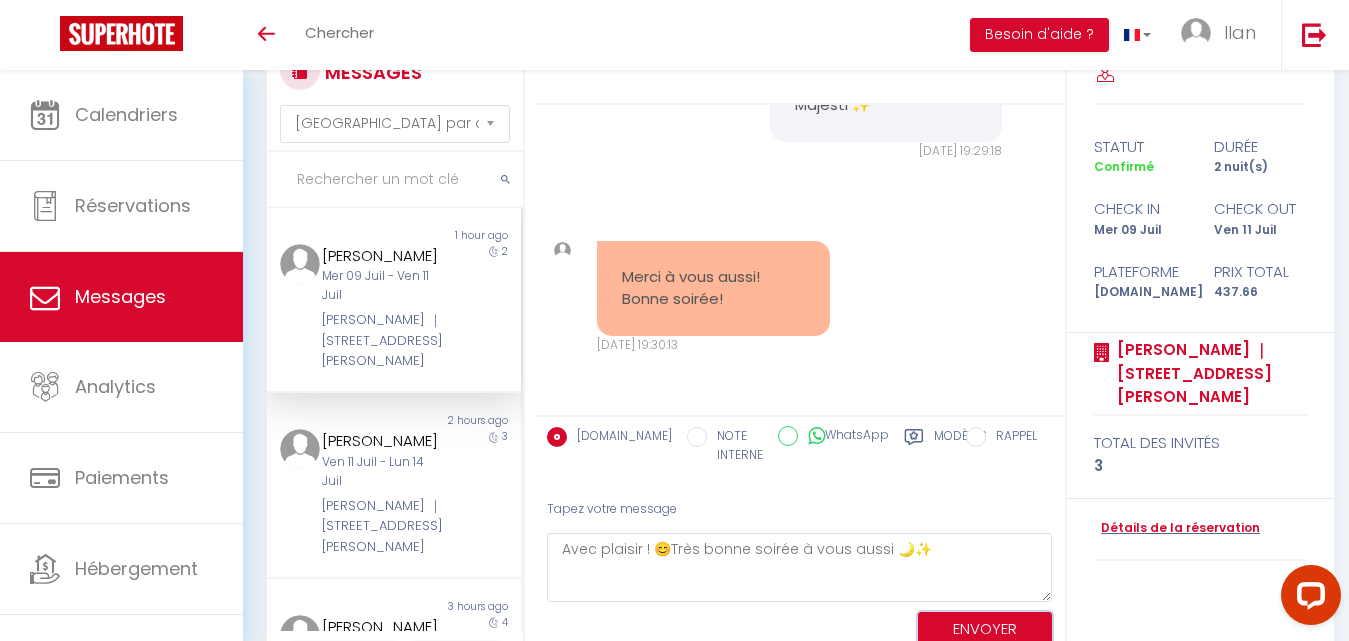 click on "ENVOYER" at bounding box center [985, 629] 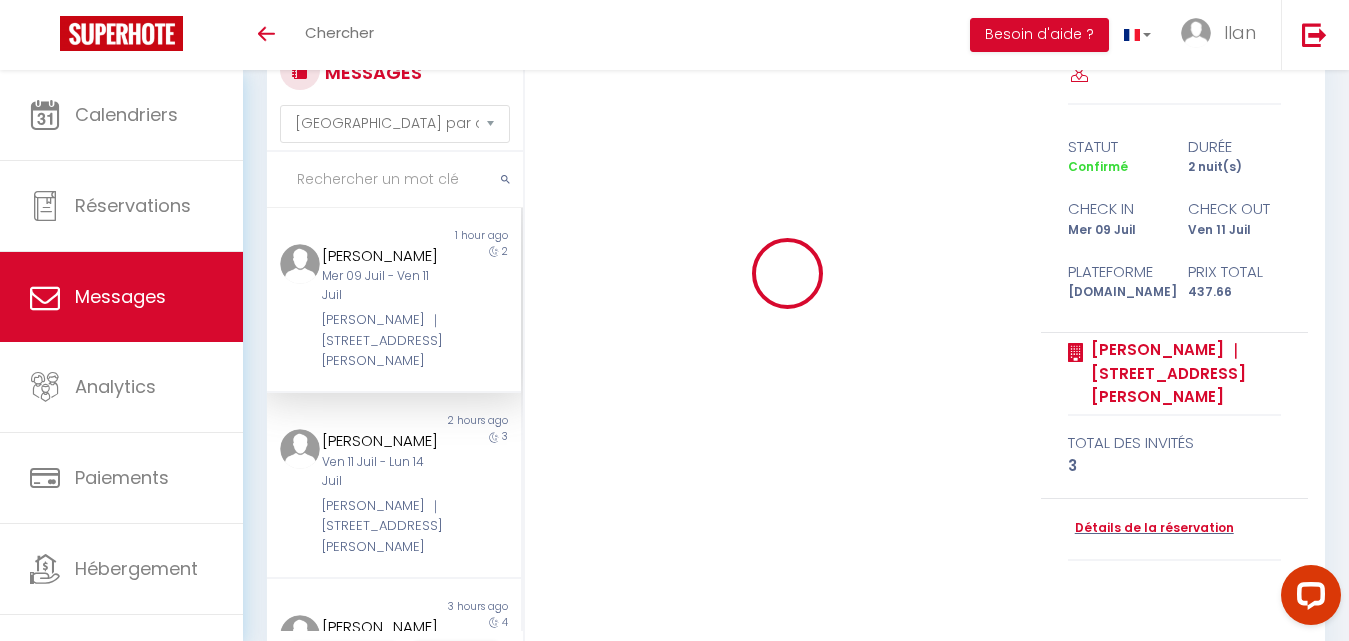 type 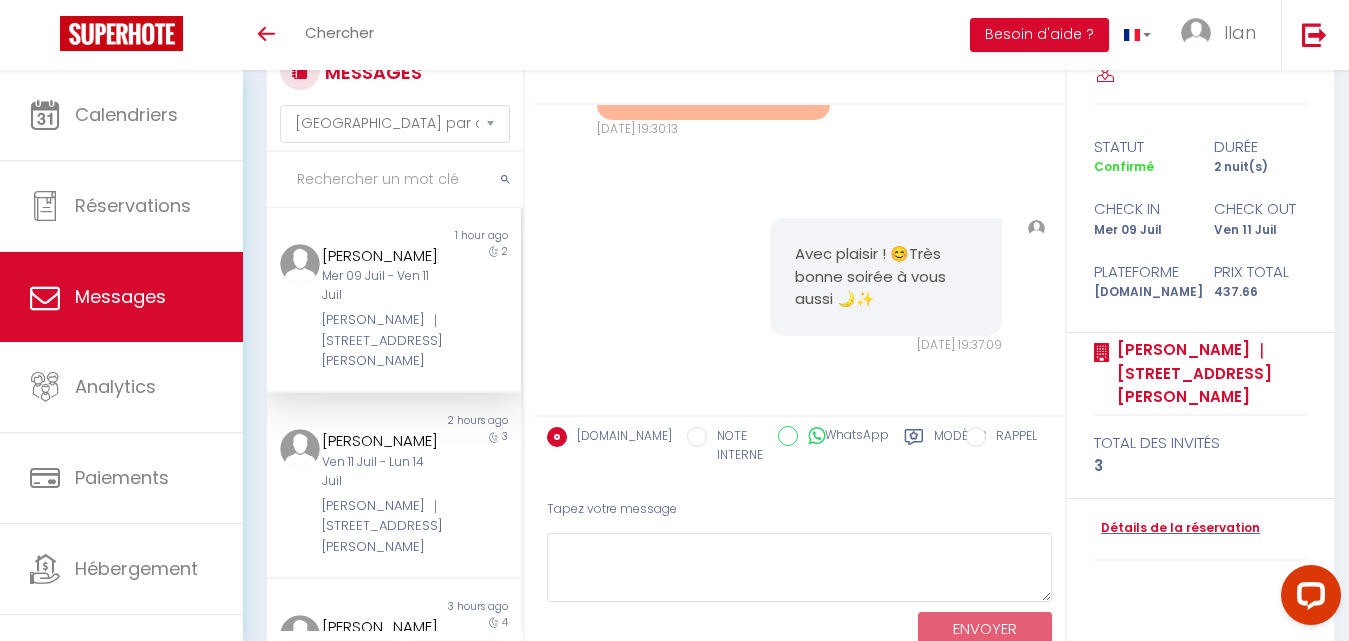 scroll, scrollTop: 14808, scrollLeft: 0, axis: vertical 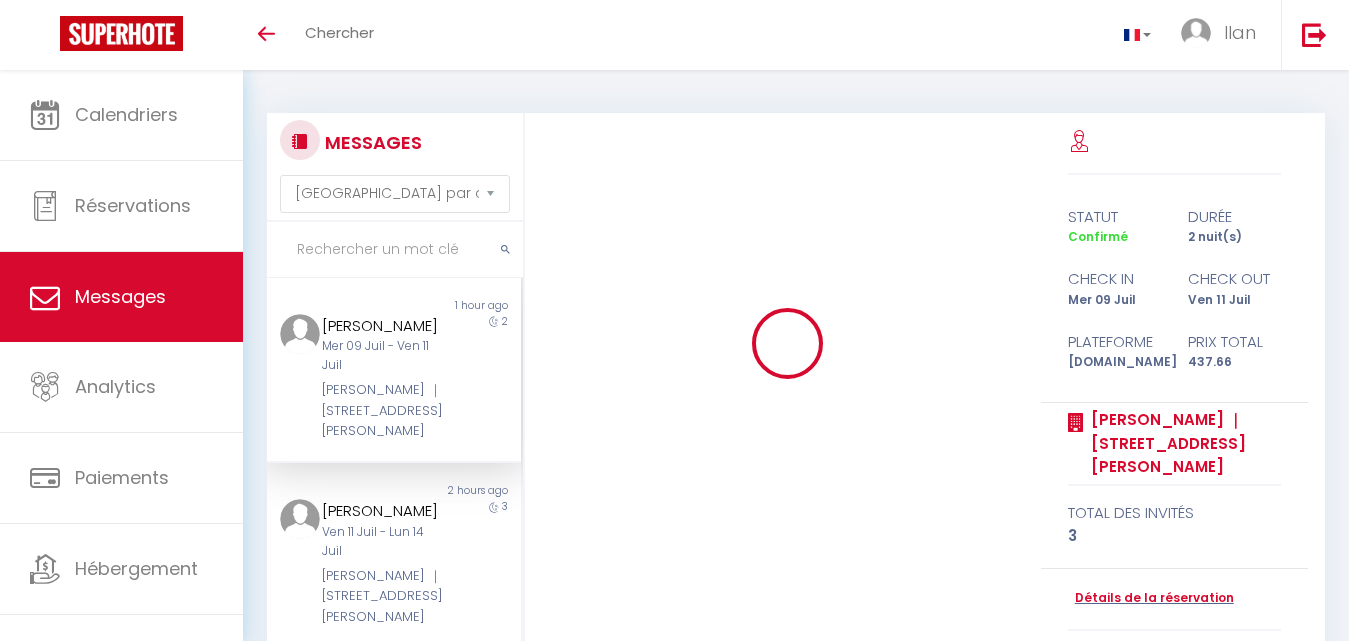 select on "message" 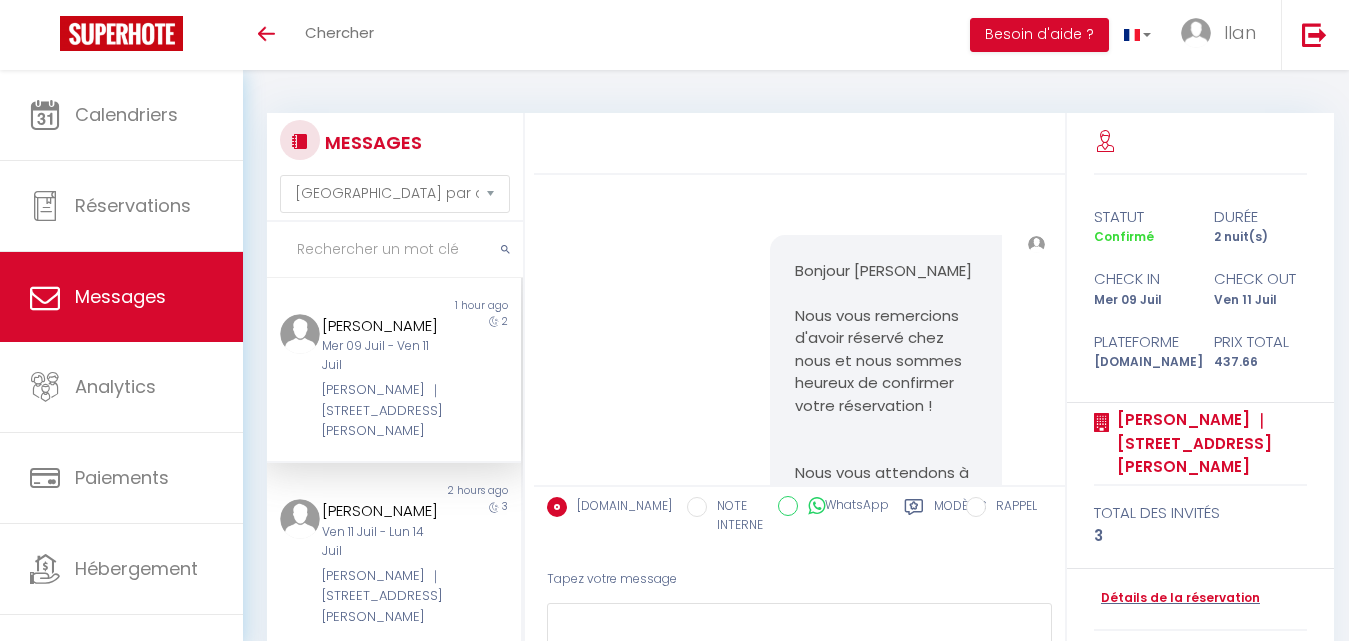scroll, scrollTop: 70, scrollLeft: 0, axis: vertical 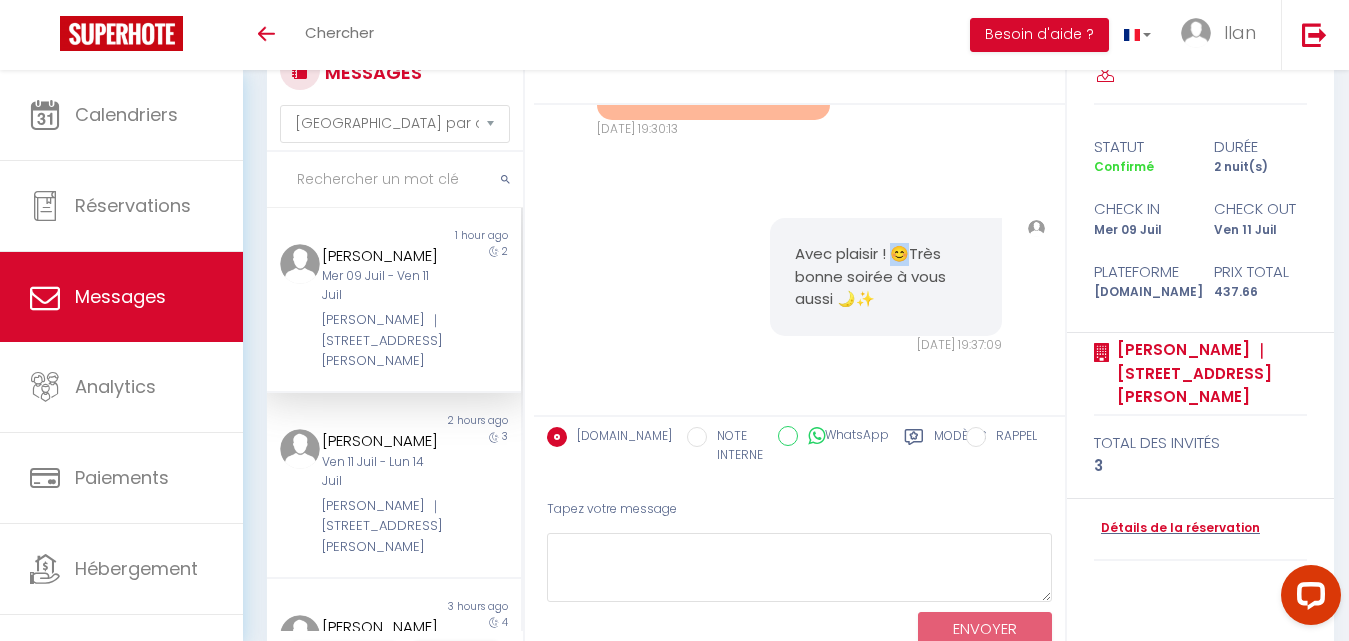 drag, startPoint x: 908, startPoint y: 263, endPoint x: 892, endPoint y: 256, distance: 17.464249 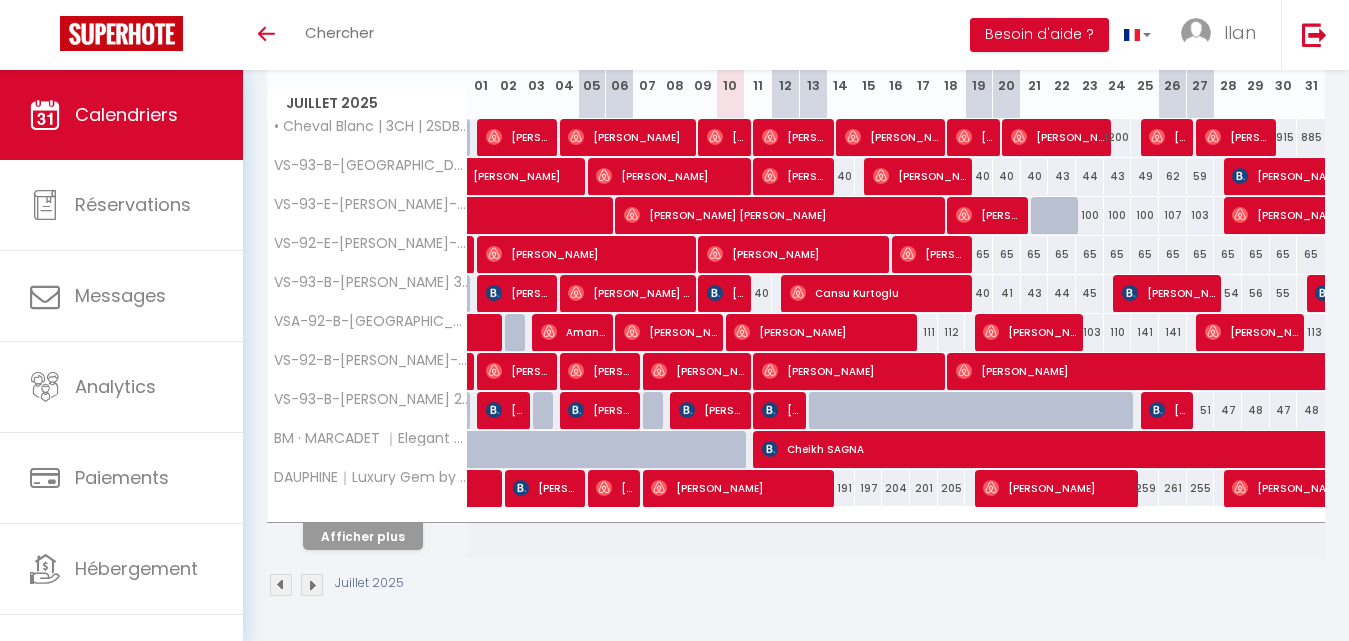 scroll, scrollTop: 298, scrollLeft: 0, axis: vertical 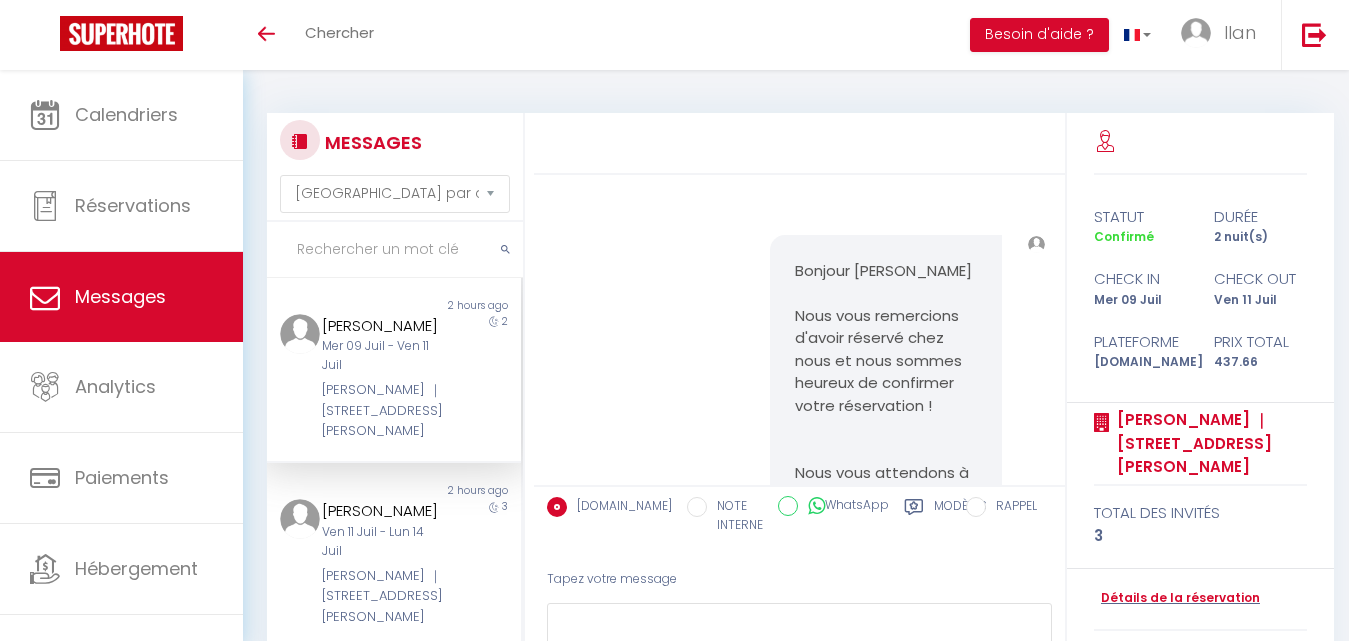select on "message" 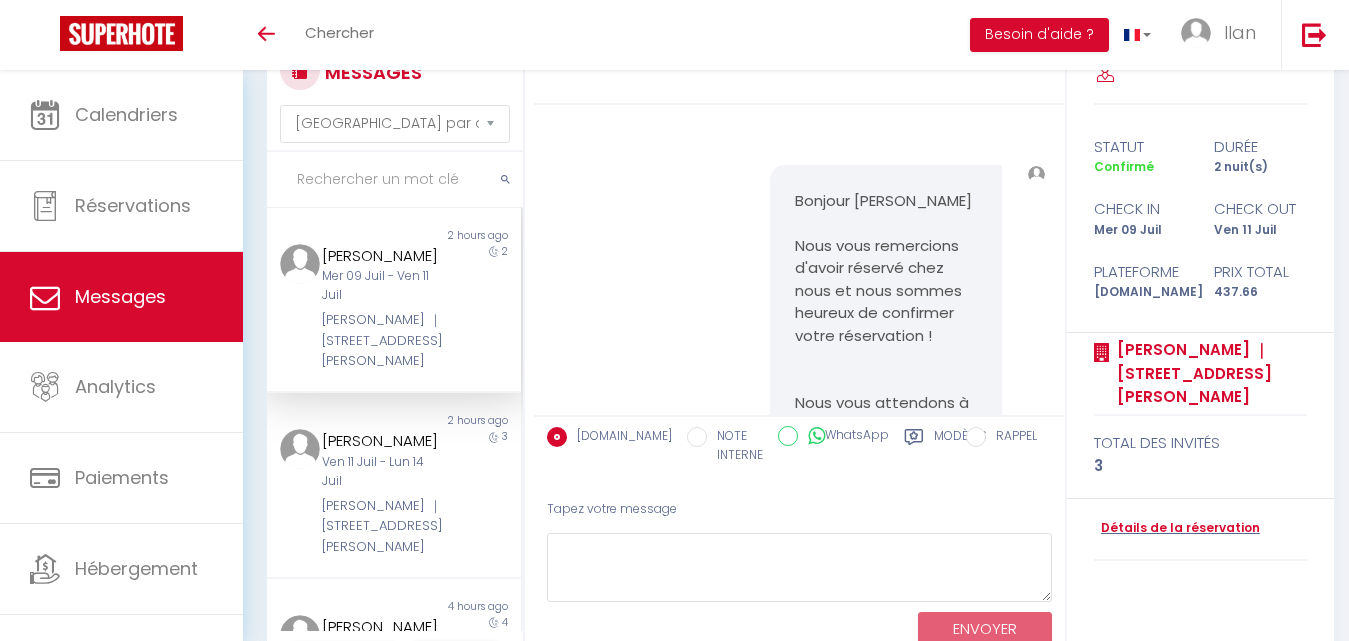 scroll, scrollTop: 14808, scrollLeft: 0, axis: vertical 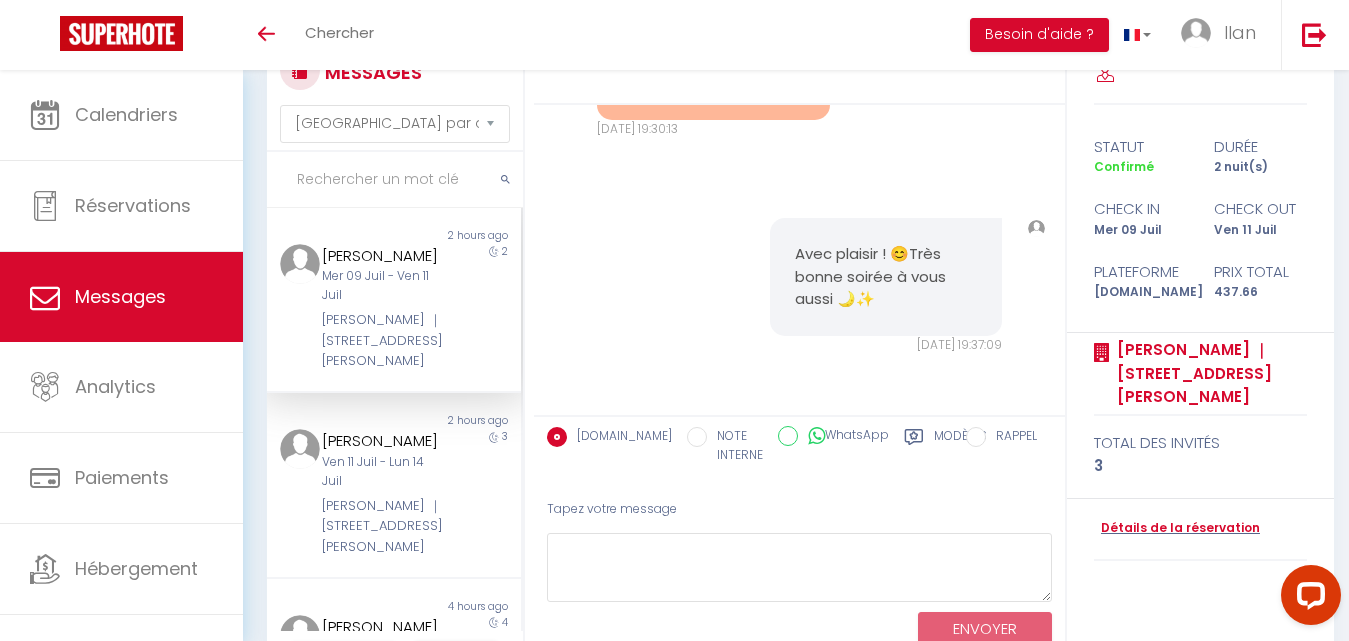 drag, startPoint x: 881, startPoint y: 183, endPoint x: 788, endPoint y: 154, distance: 97.41663 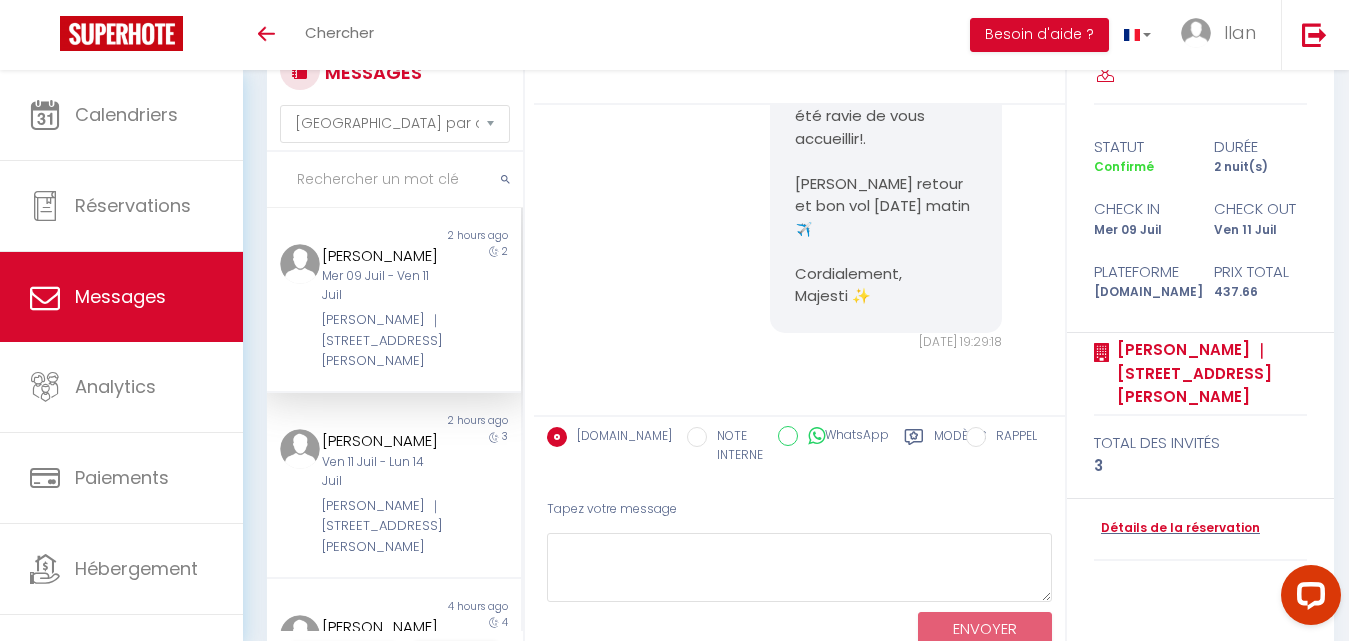 scroll, scrollTop: 14237, scrollLeft: 0, axis: vertical 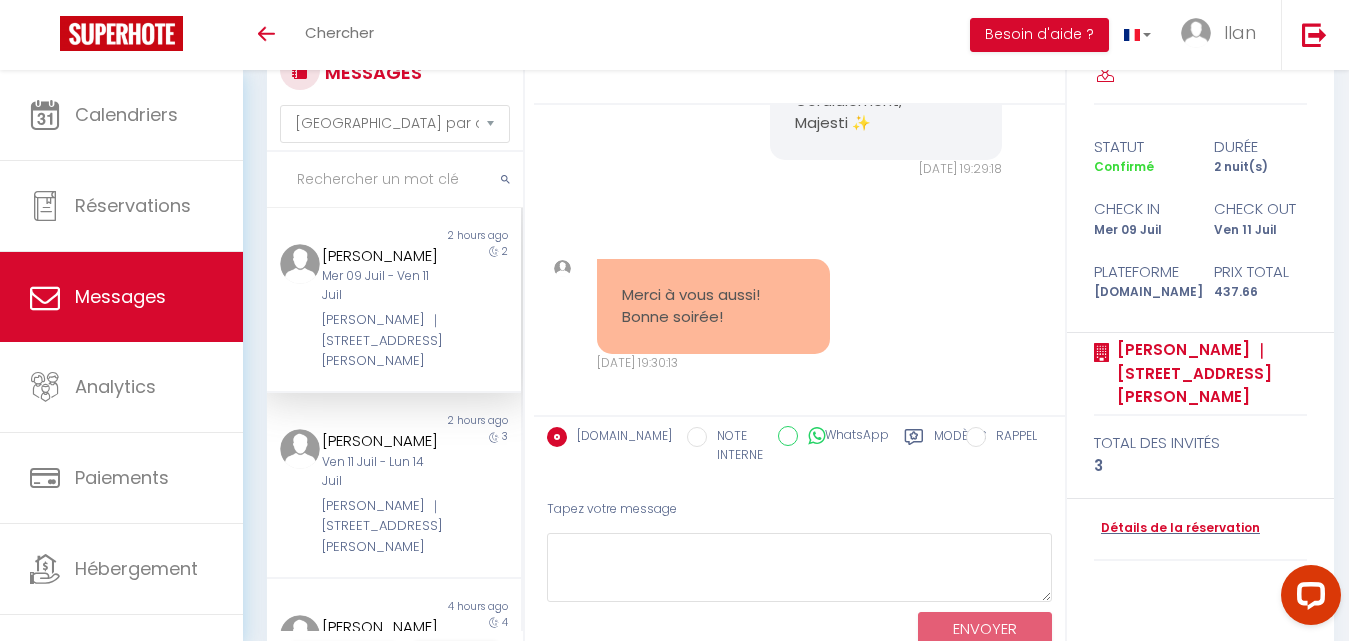 drag, startPoint x: 963, startPoint y: 224, endPoint x: 935, endPoint y: 216, distance: 29.12044 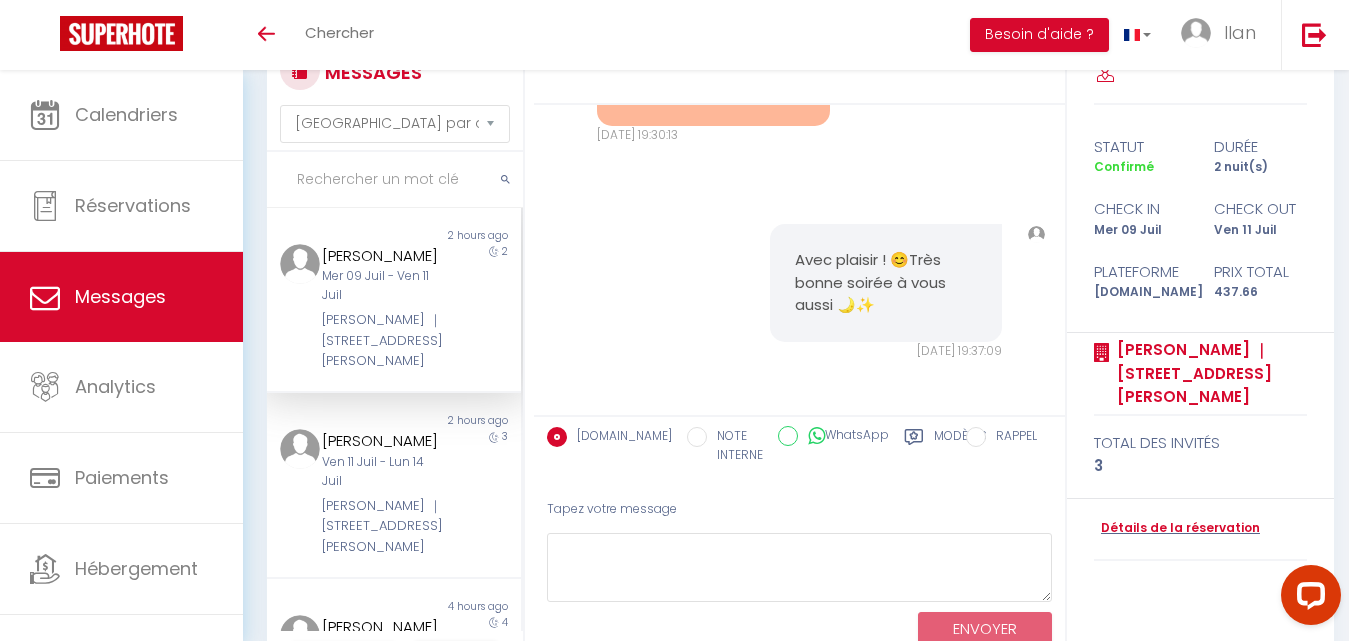 scroll, scrollTop: 14522, scrollLeft: 0, axis: vertical 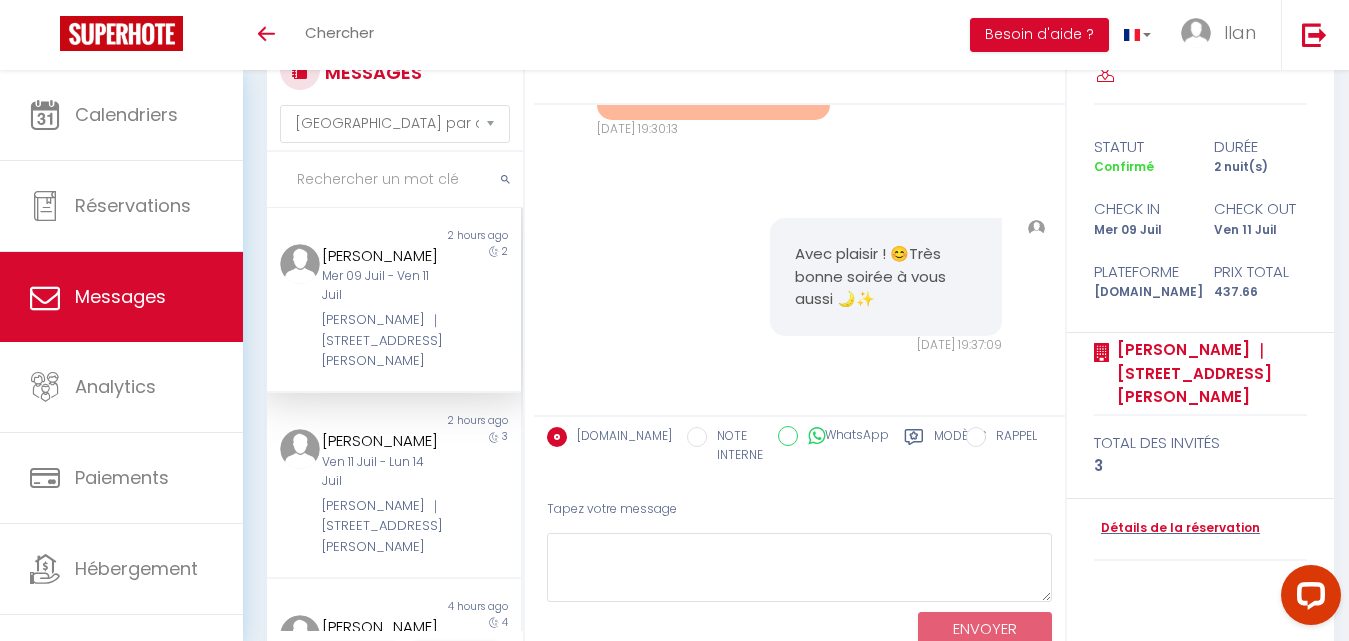 drag, startPoint x: 880, startPoint y: 185, endPoint x: 791, endPoint y: 153, distance: 94.57801 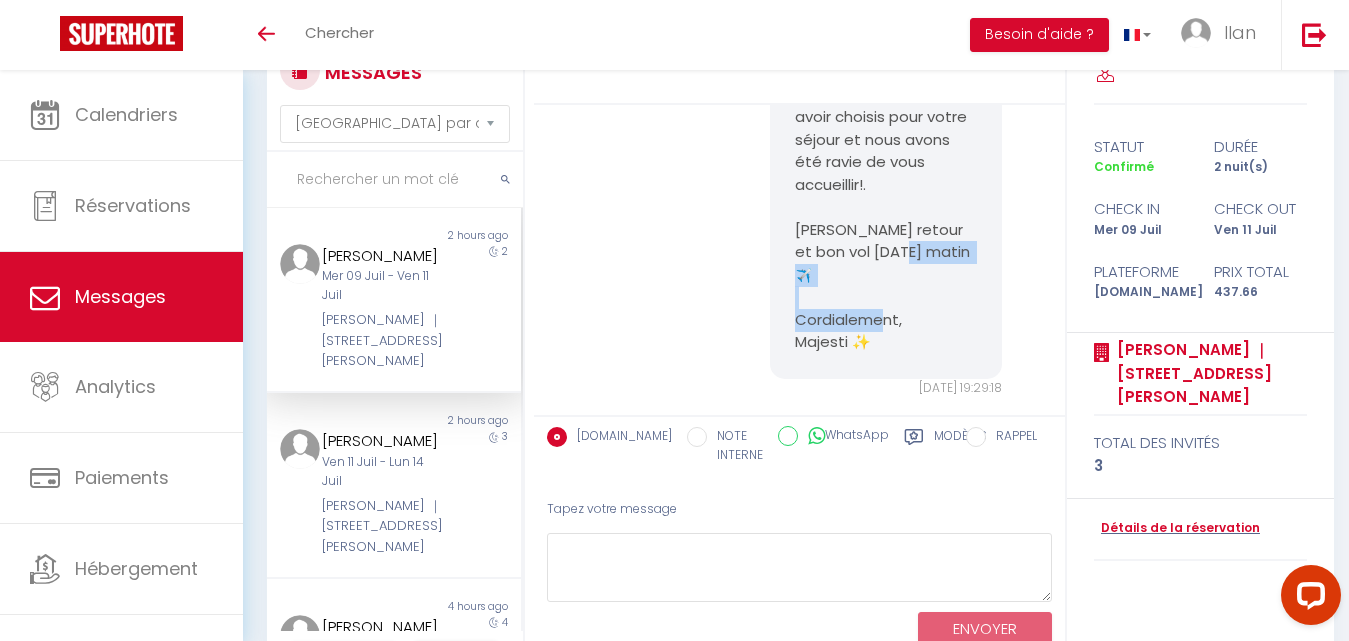 scroll, scrollTop: 13980, scrollLeft: 0, axis: vertical 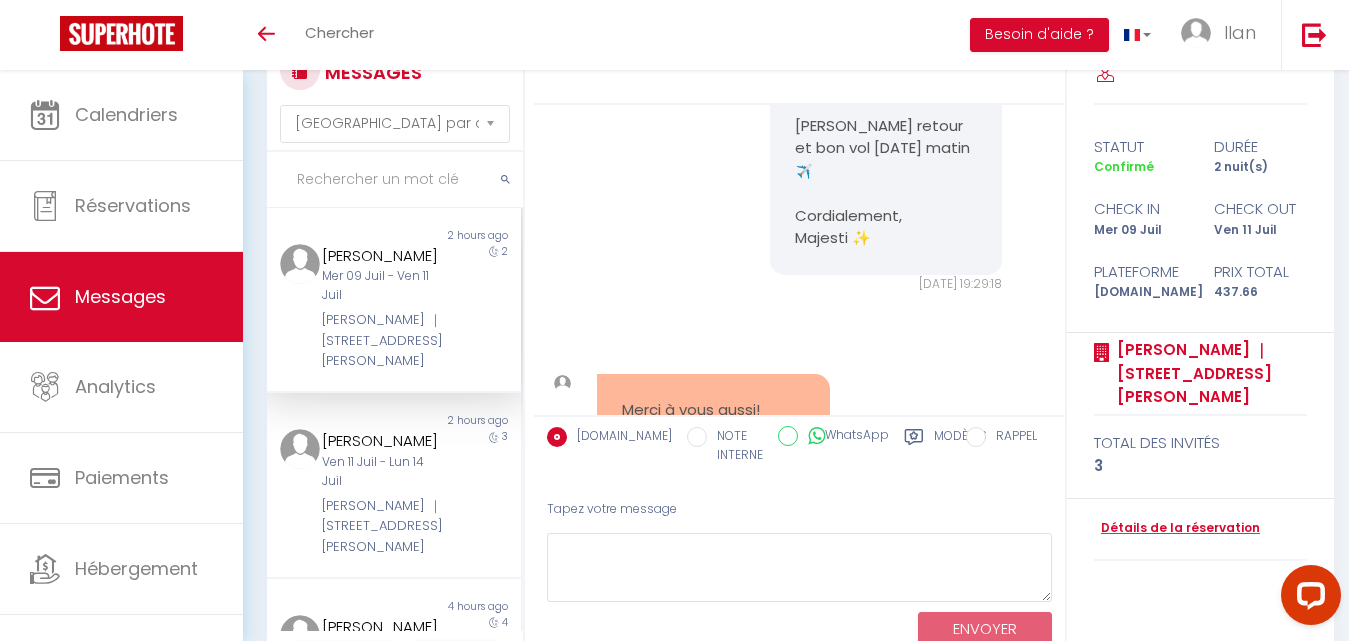drag, startPoint x: 965, startPoint y: 332, endPoint x: 928, endPoint y: 330, distance: 37.054016 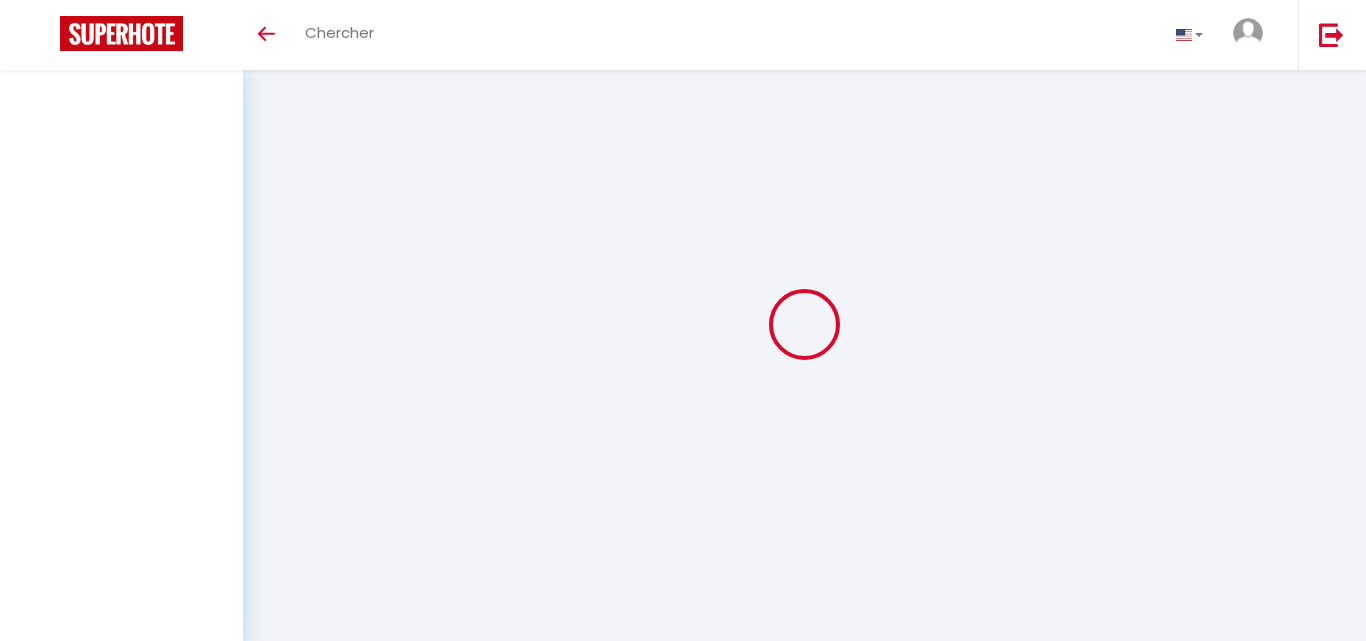 select on "message" 